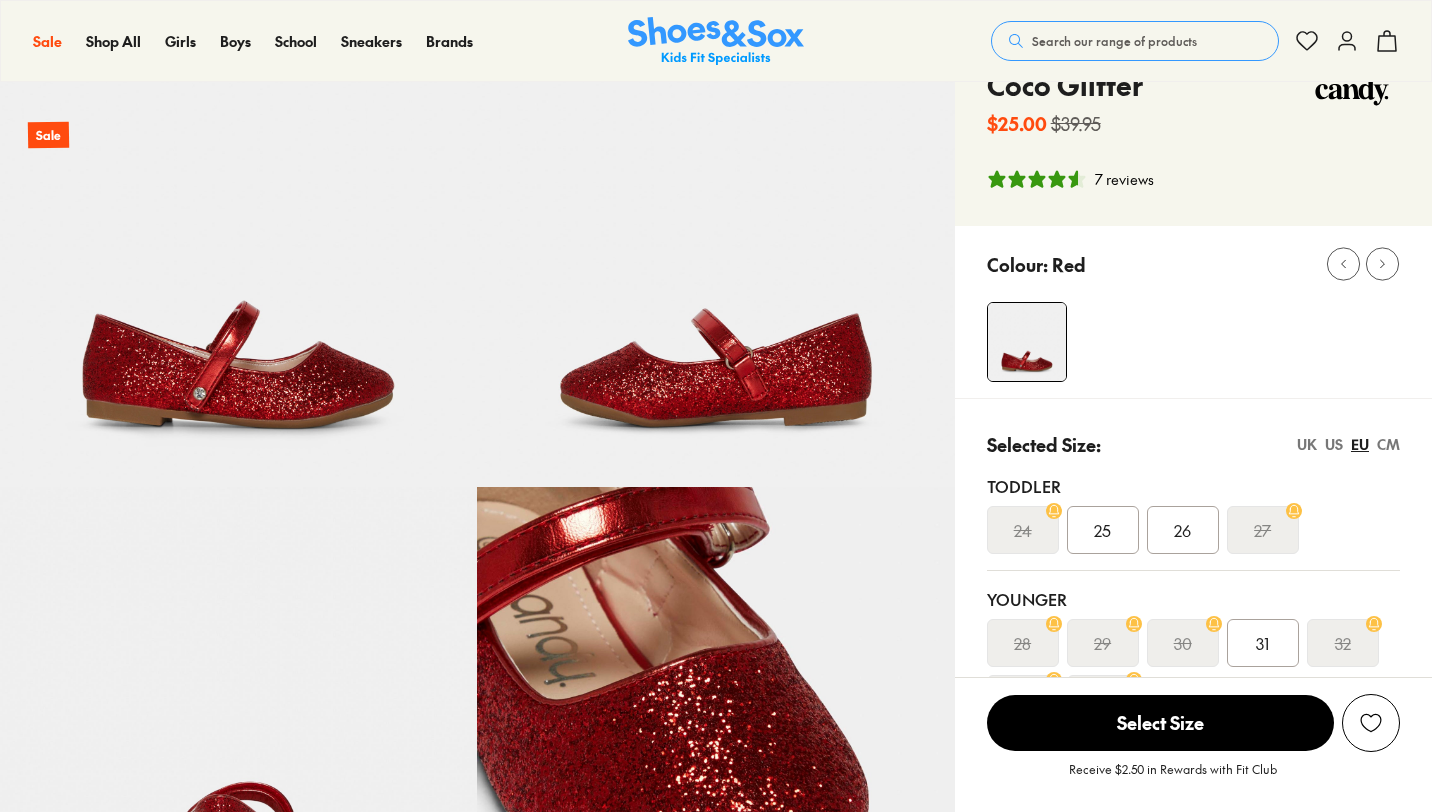 scroll, scrollTop: 568, scrollLeft: 0, axis: vertical 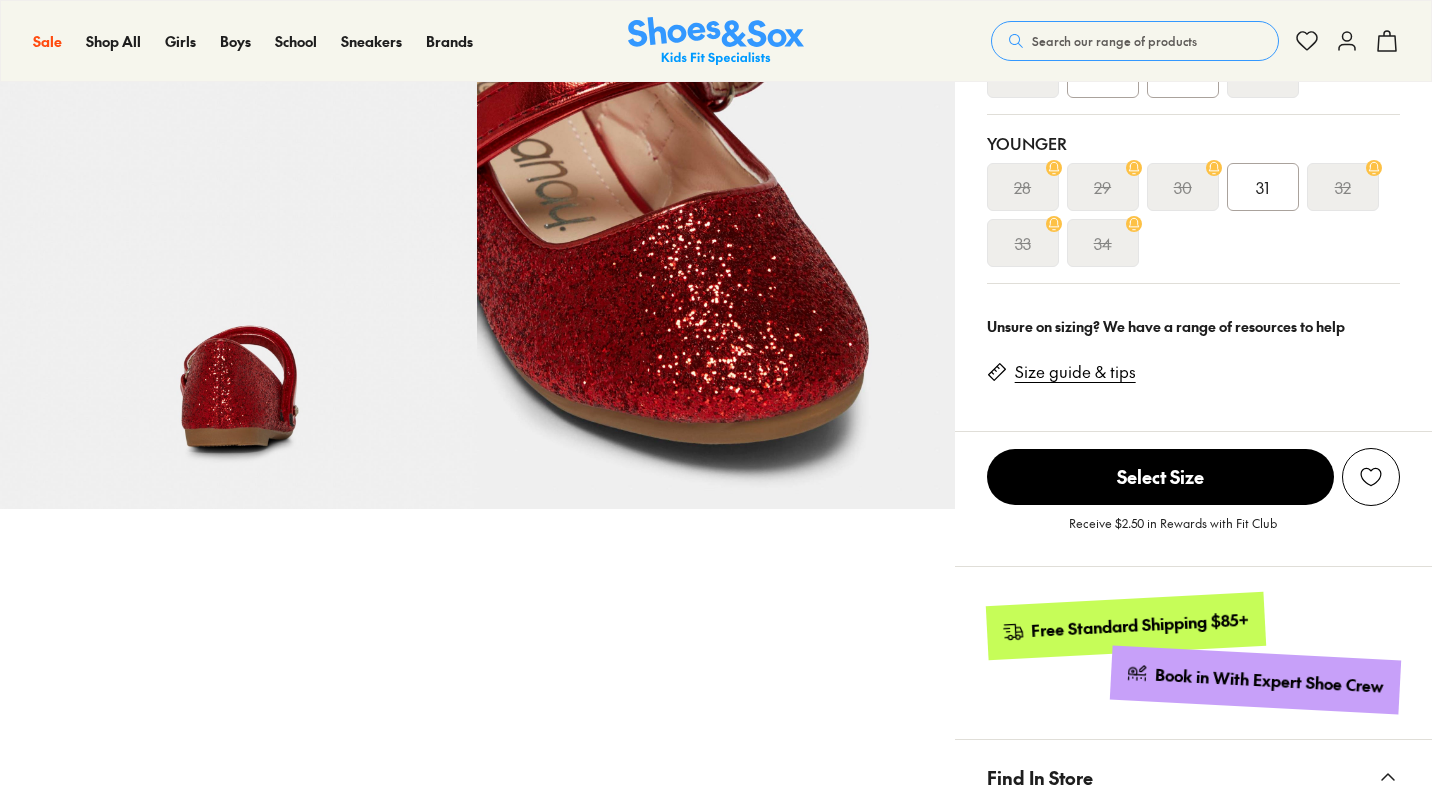 select on "*" 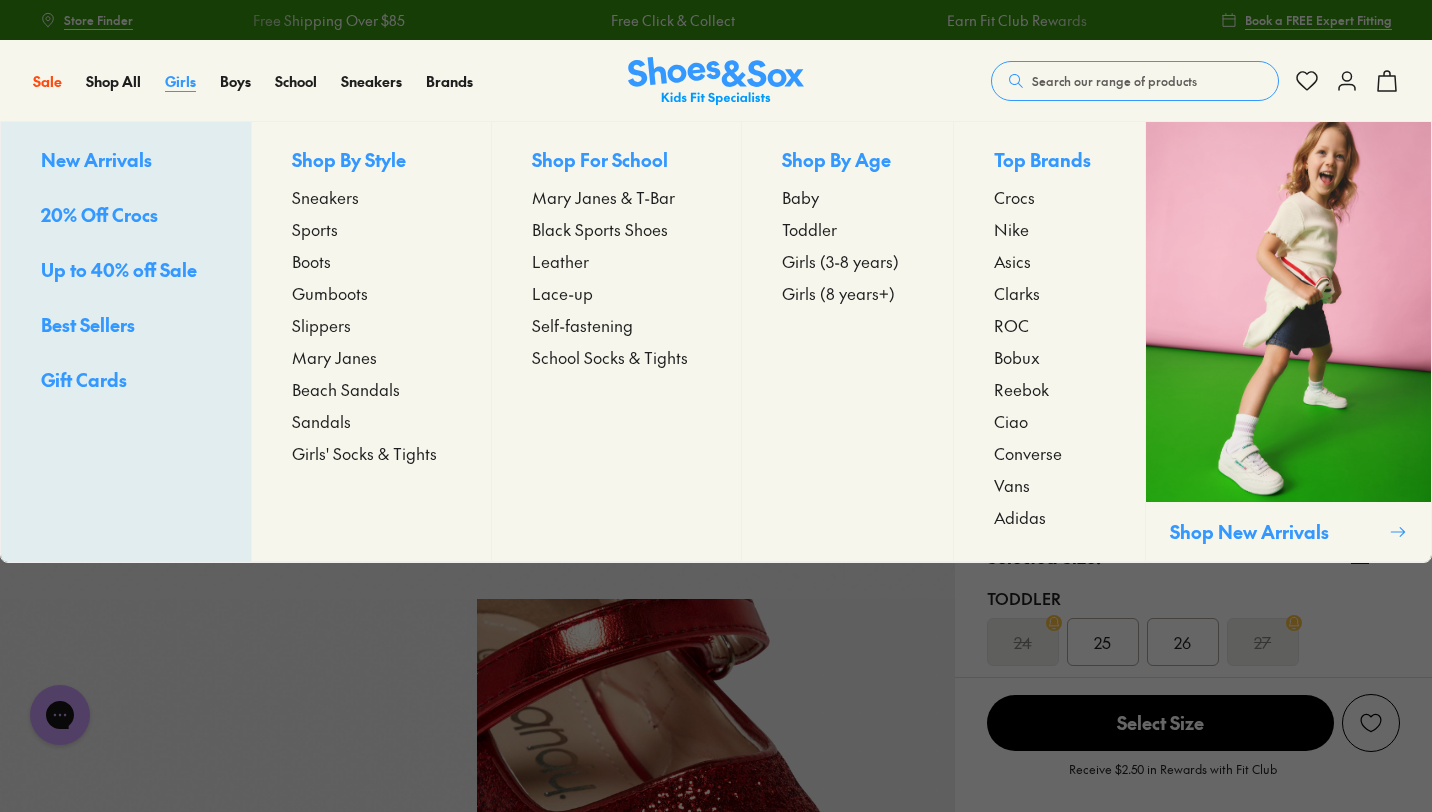scroll, scrollTop: 1, scrollLeft: 0, axis: vertical 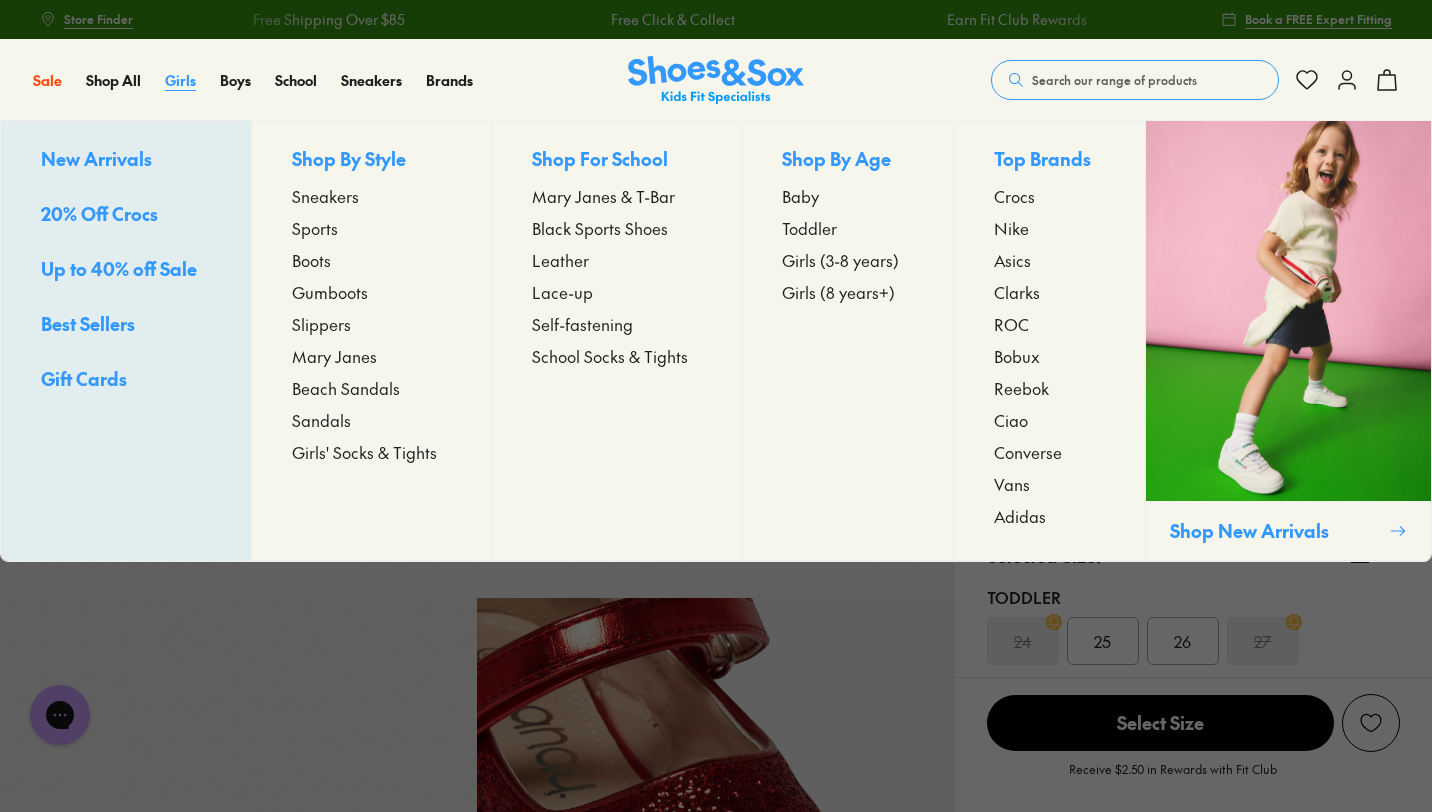 click on "Girls" at bounding box center [180, 80] 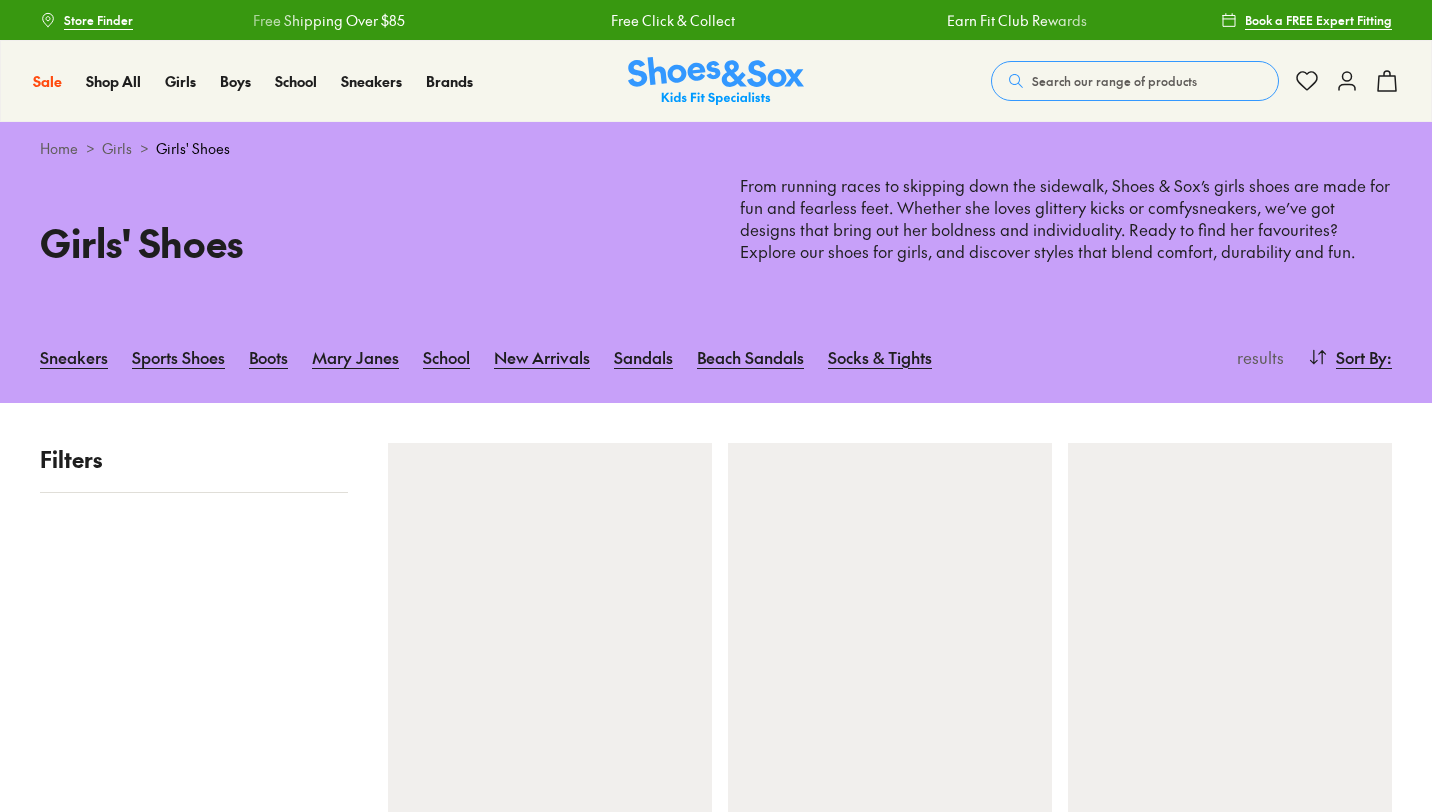 scroll, scrollTop: 0, scrollLeft: 0, axis: both 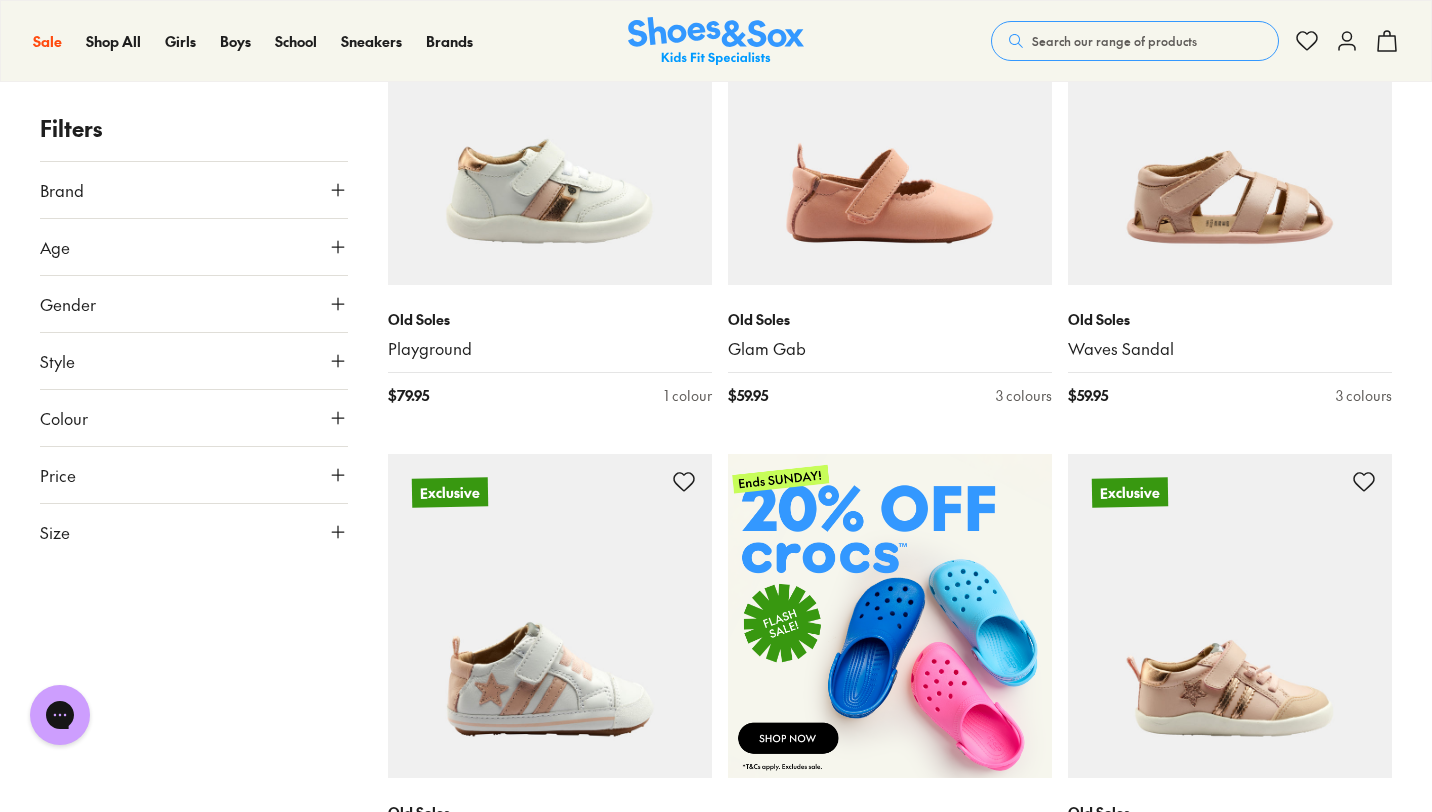 click on "Style" at bounding box center (194, 361) 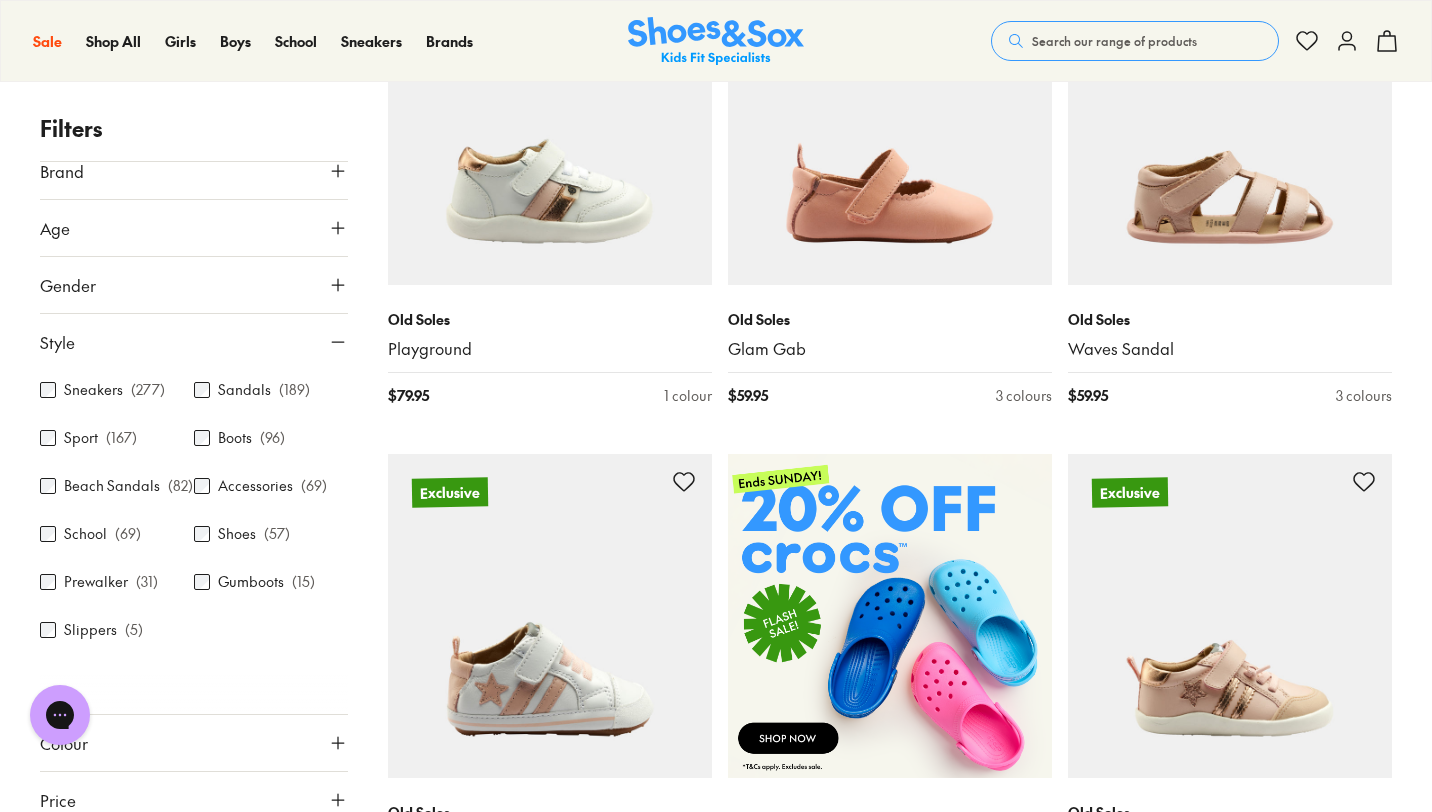 scroll, scrollTop: 21, scrollLeft: 0, axis: vertical 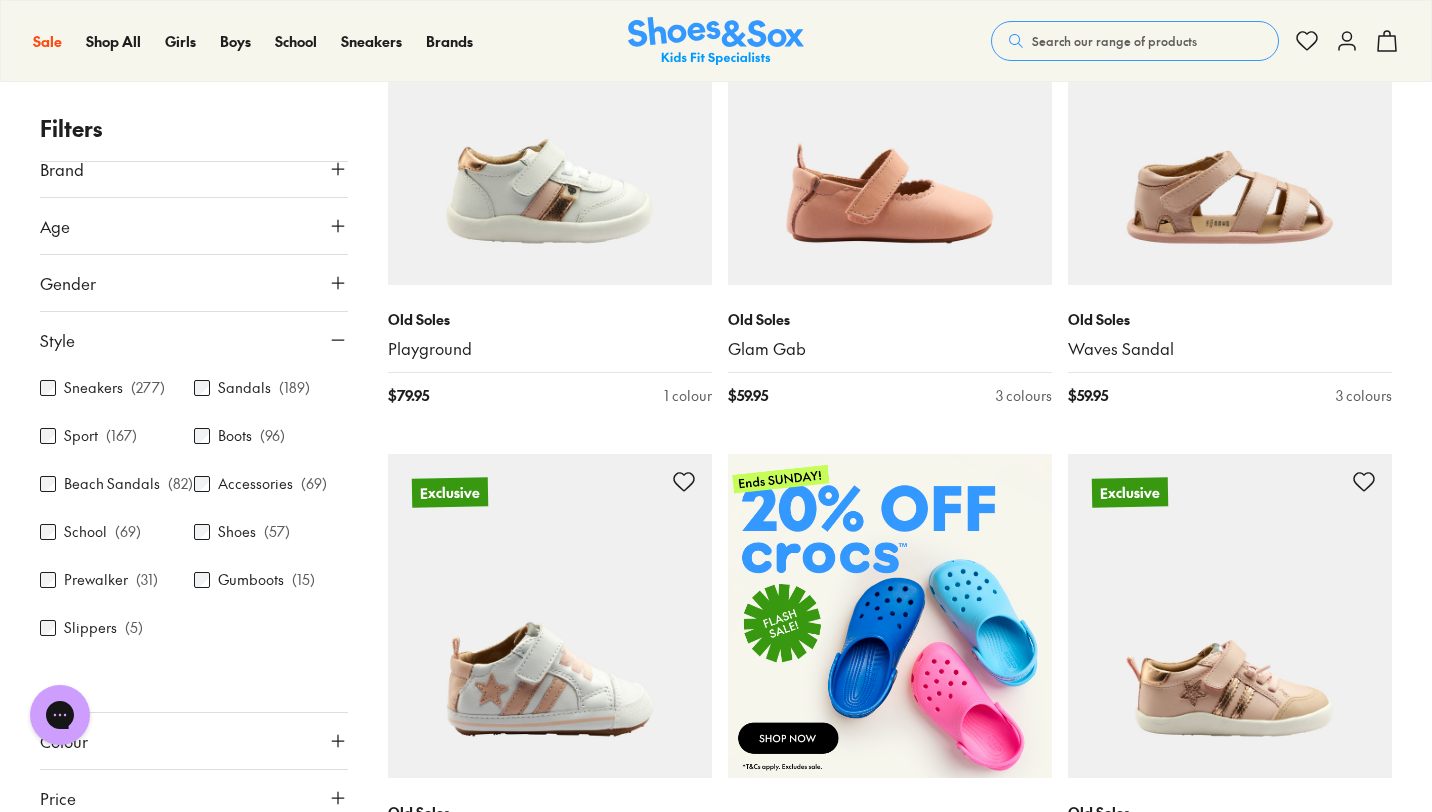 click on "Shoes" at bounding box center (237, 532) 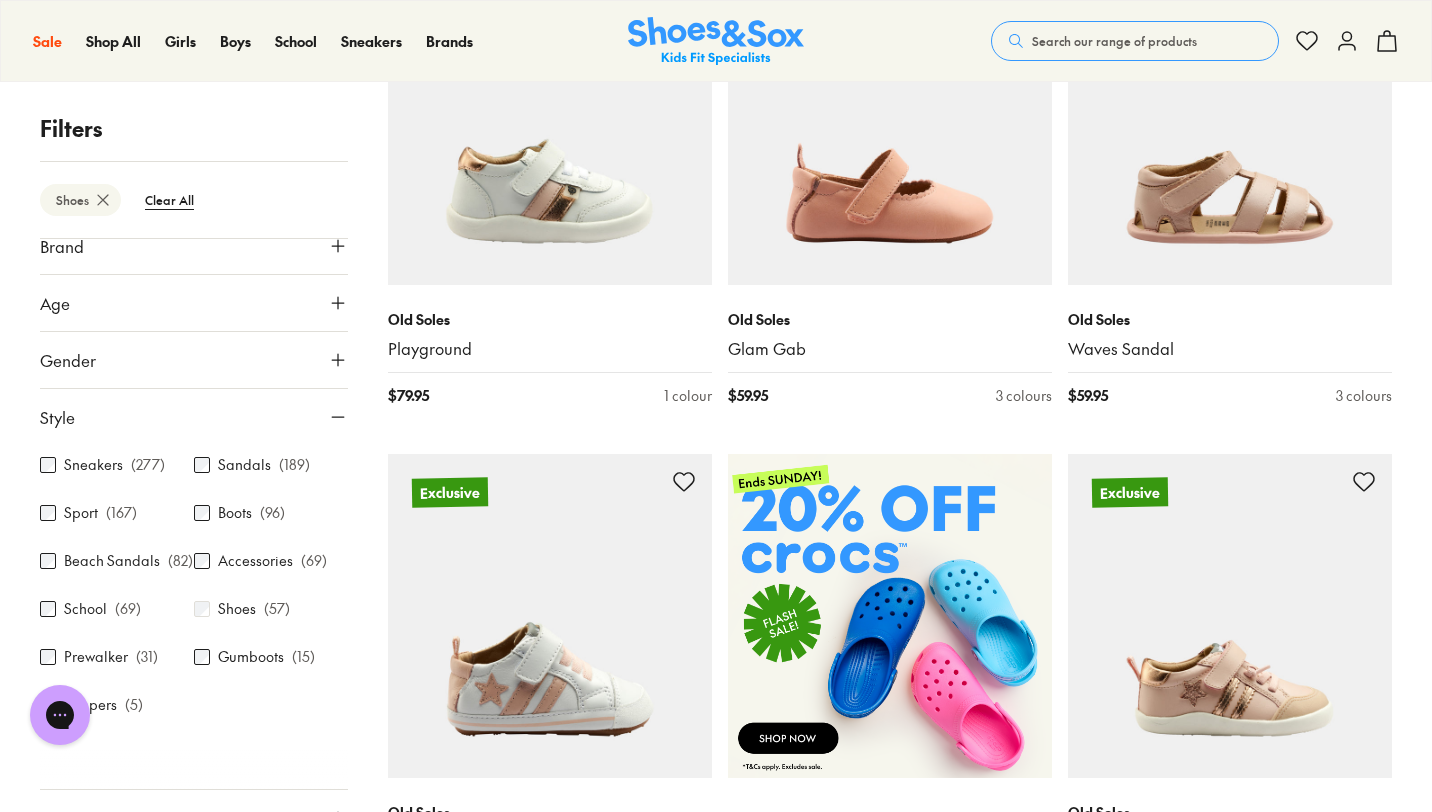 scroll, scrollTop: 160, scrollLeft: 0, axis: vertical 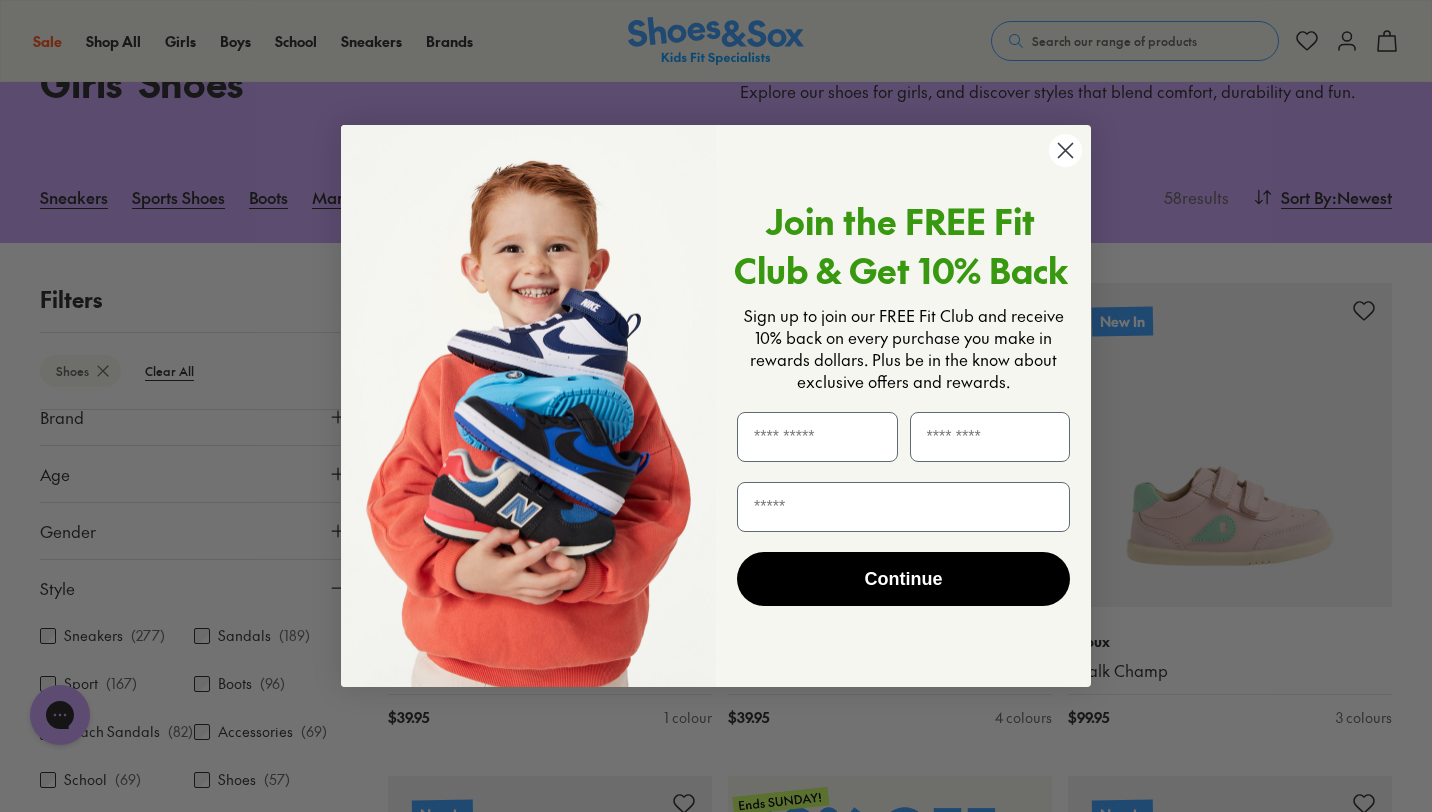 click 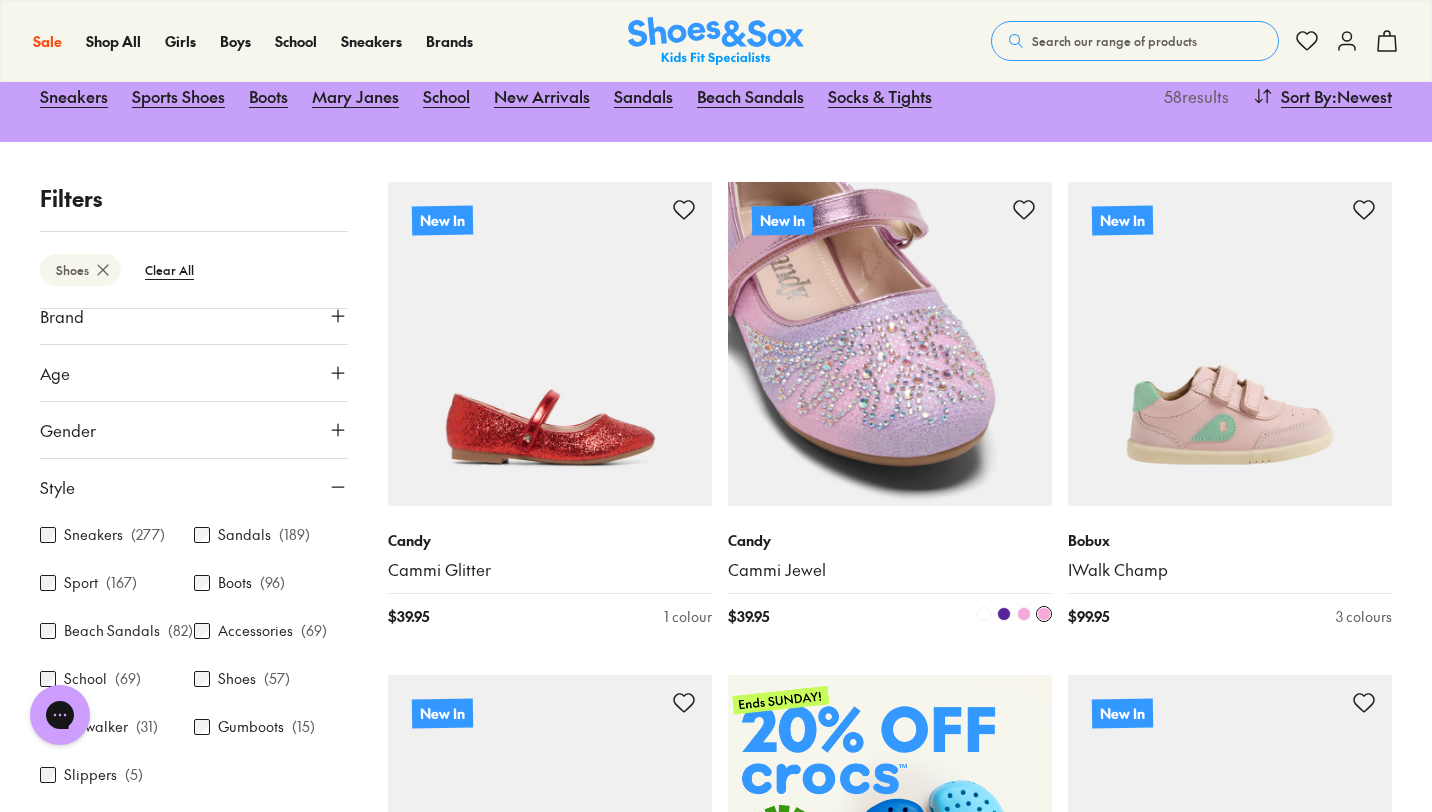 scroll, scrollTop: 262, scrollLeft: 0, axis: vertical 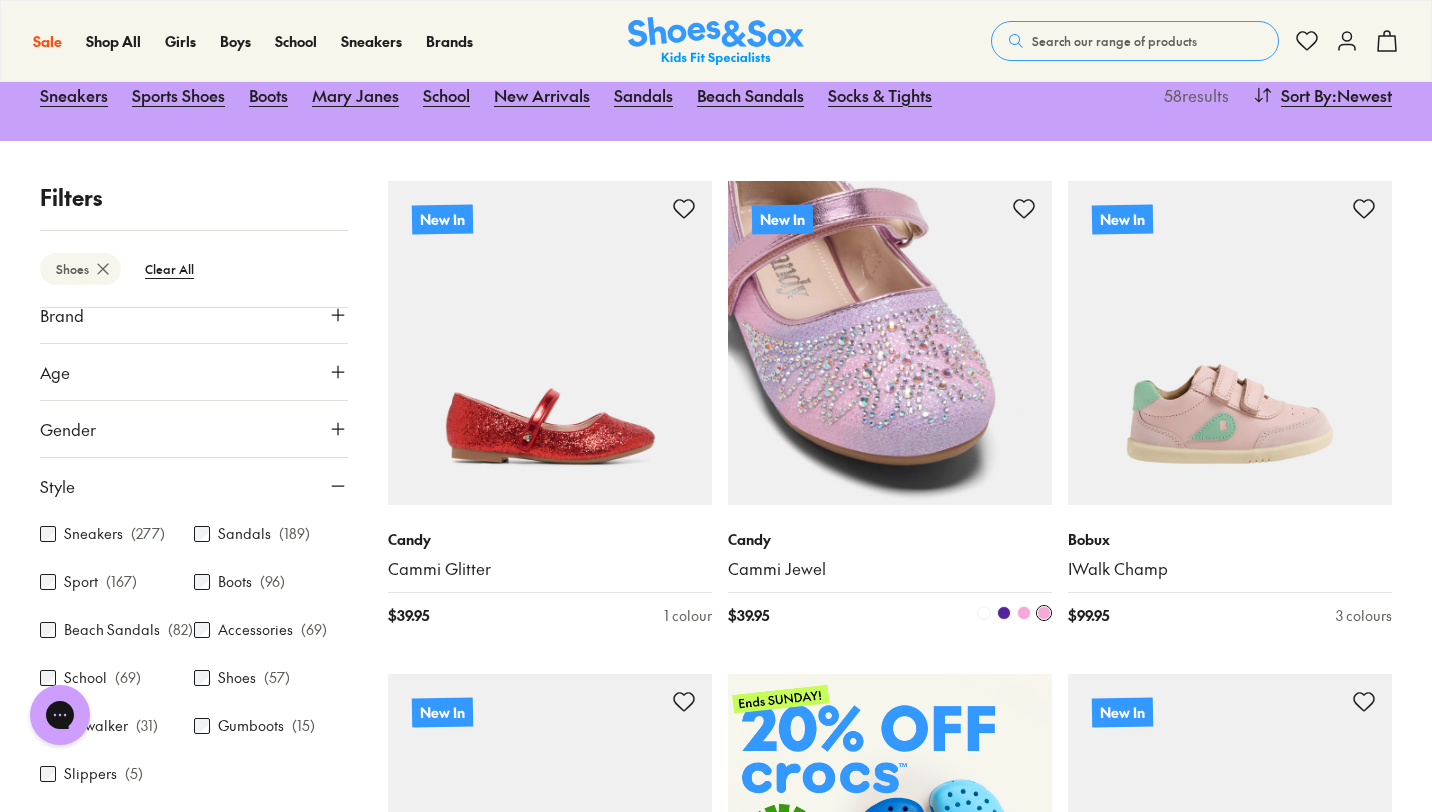 click at bounding box center (1024, 613) 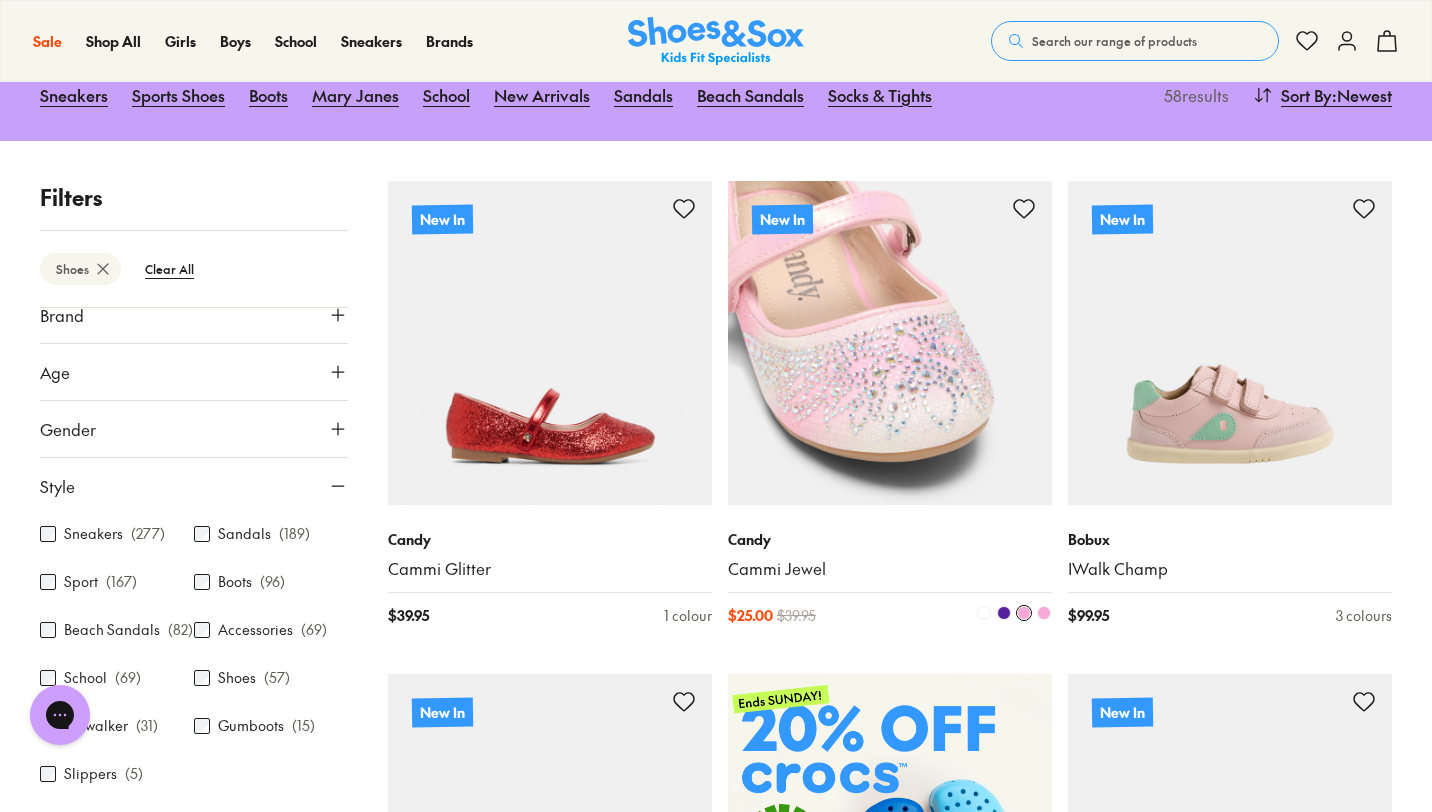 click at bounding box center (1004, 613) 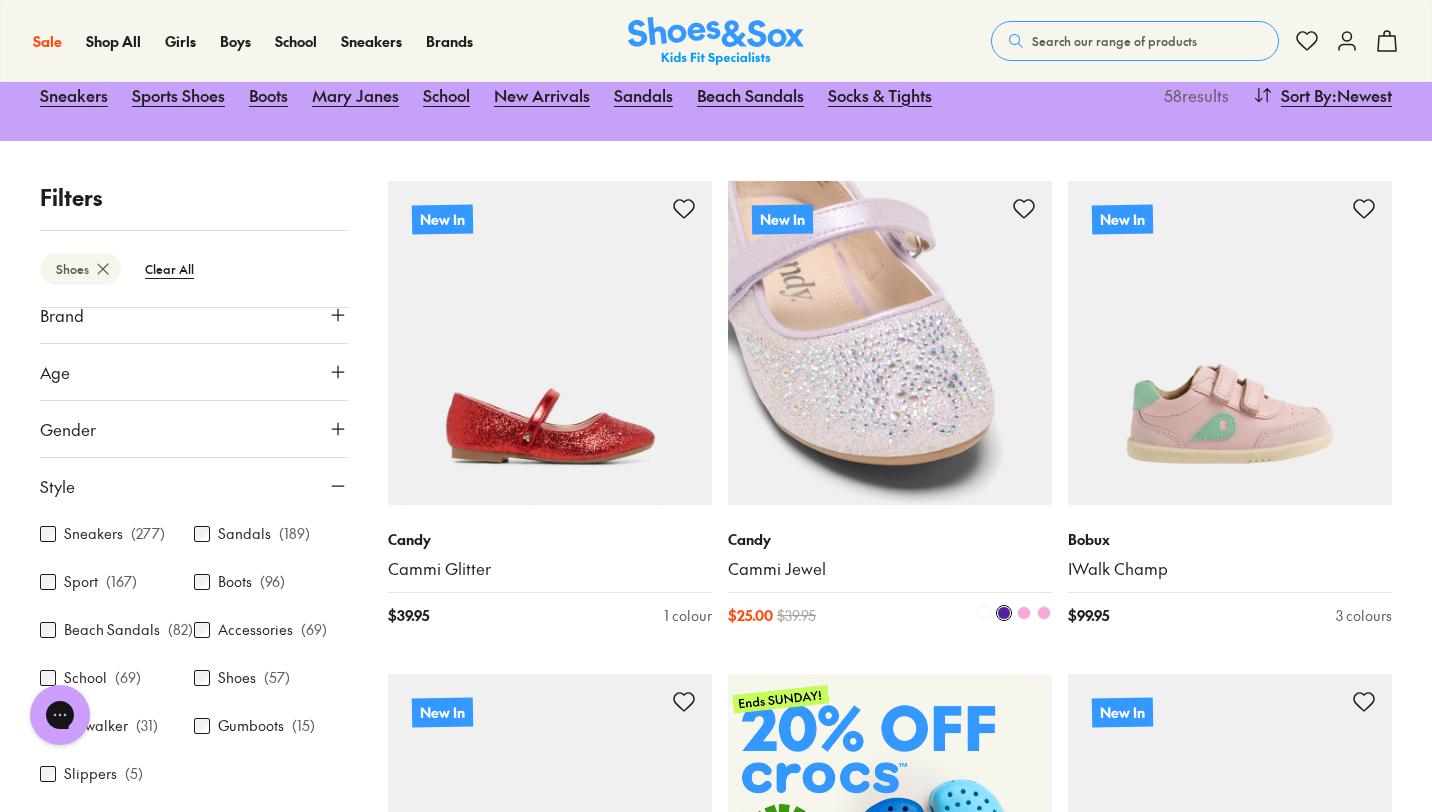 click at bounding box center (1004, 613) 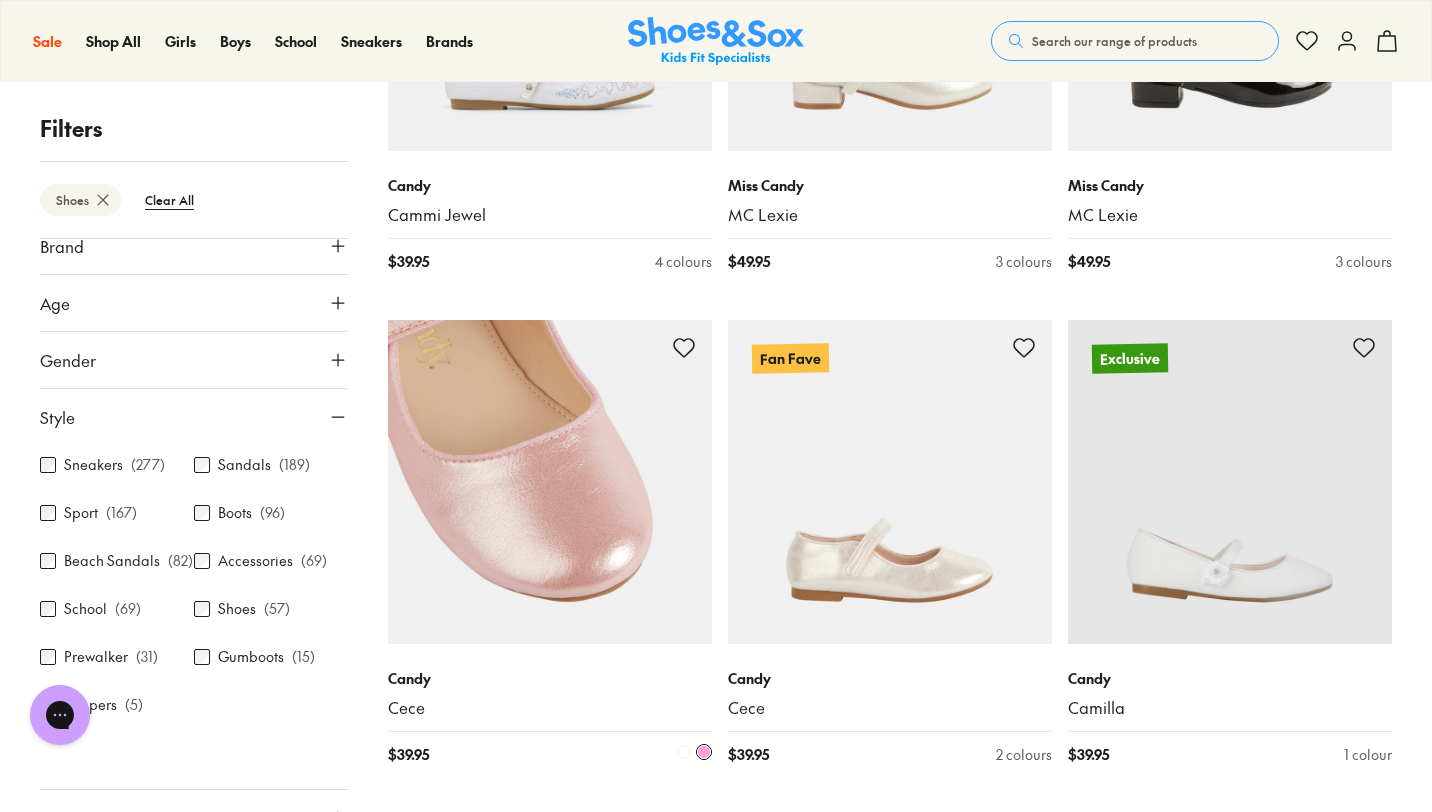 scroll, scrollTop: 3187, scrollLeft: 0, axis: vertical 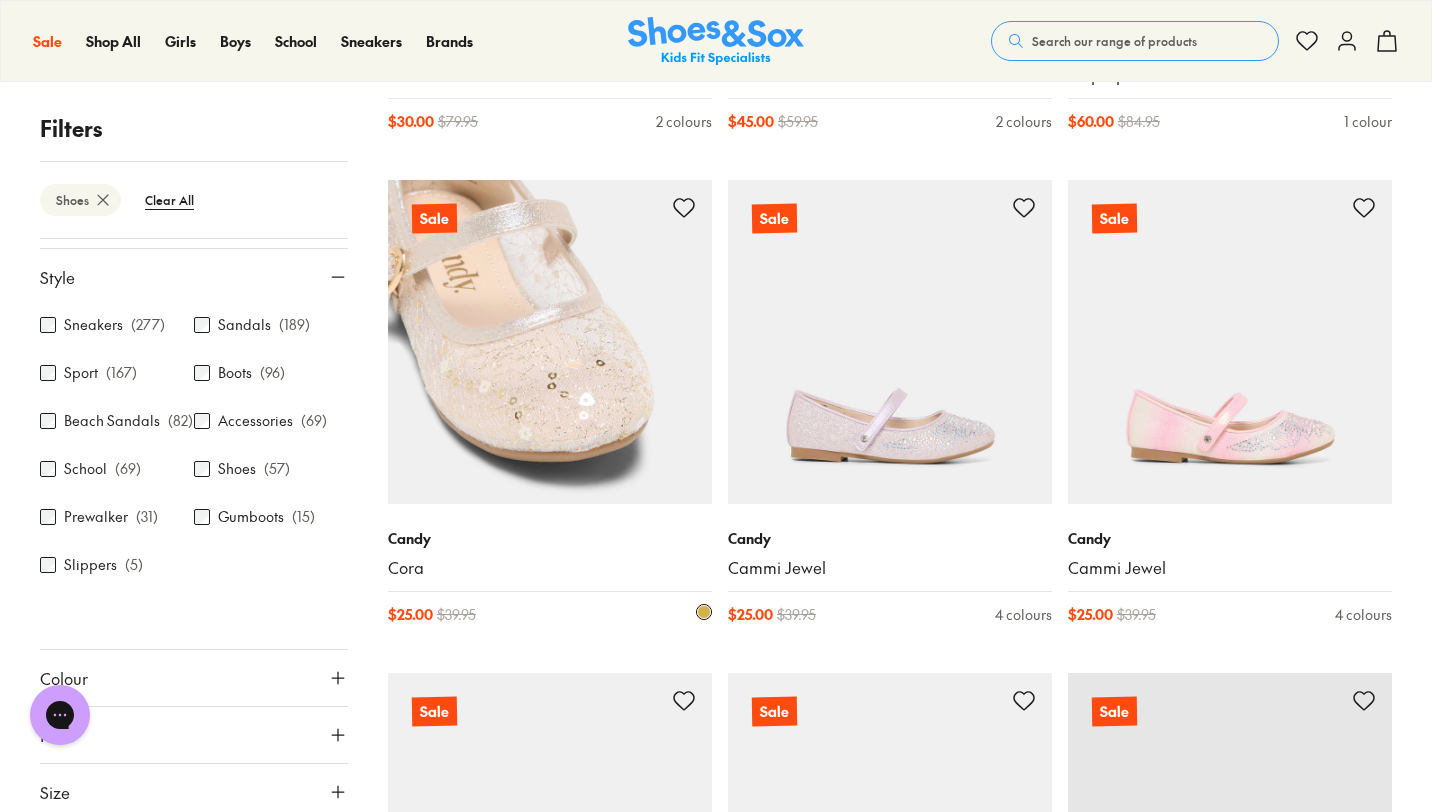 click at bounding box center (550, 342) 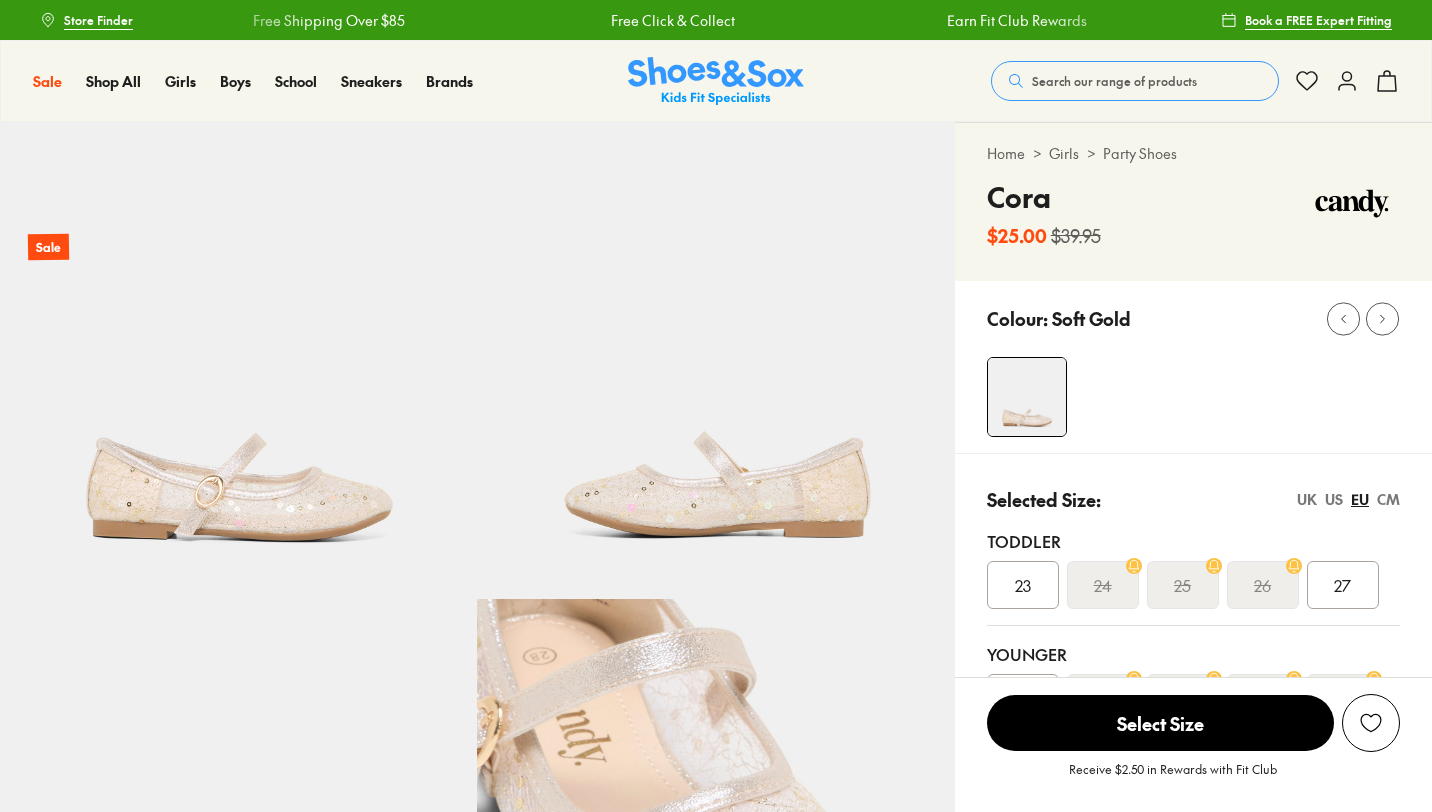 scroll, scrollTop: 0, scrollLeft: 0, axis: both 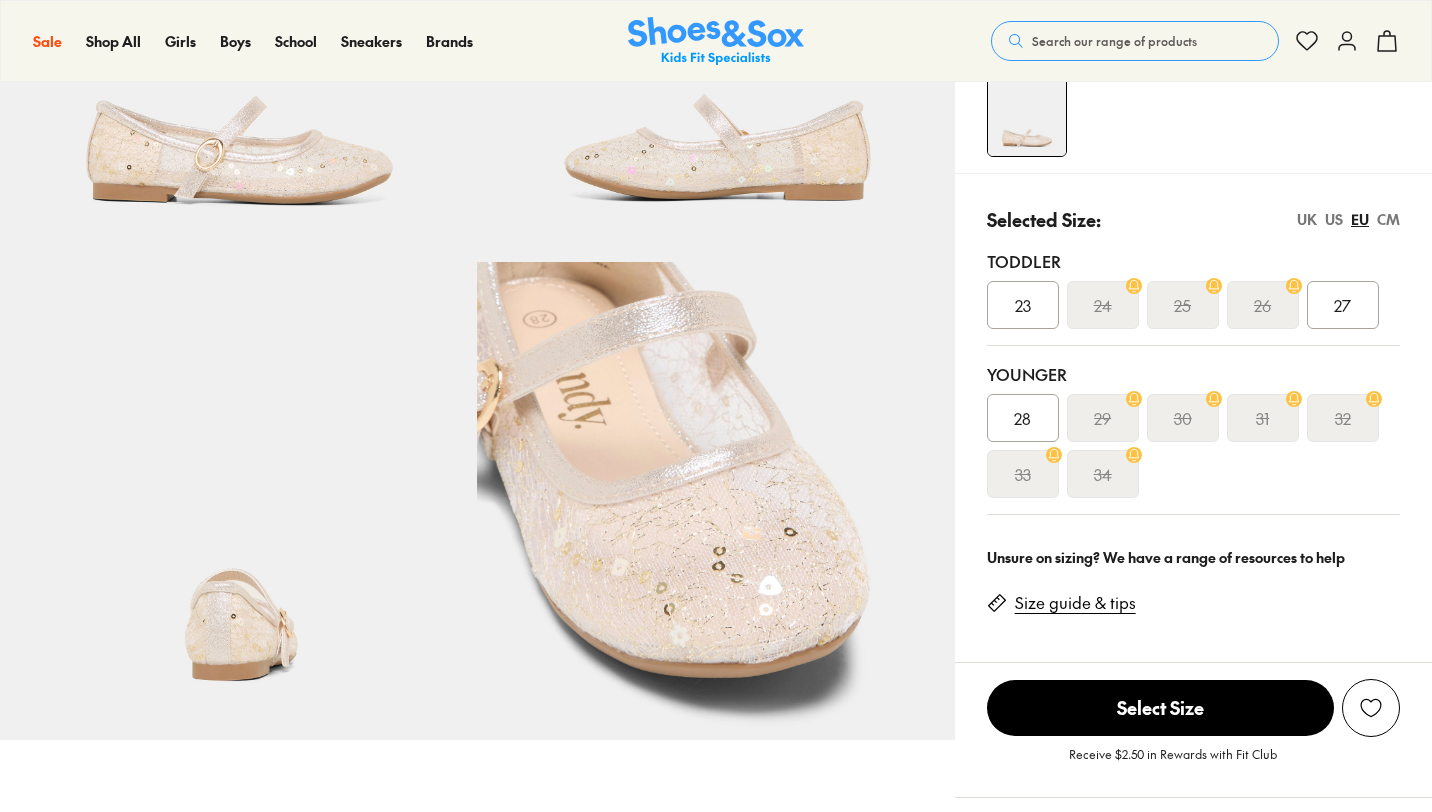 select on "*" 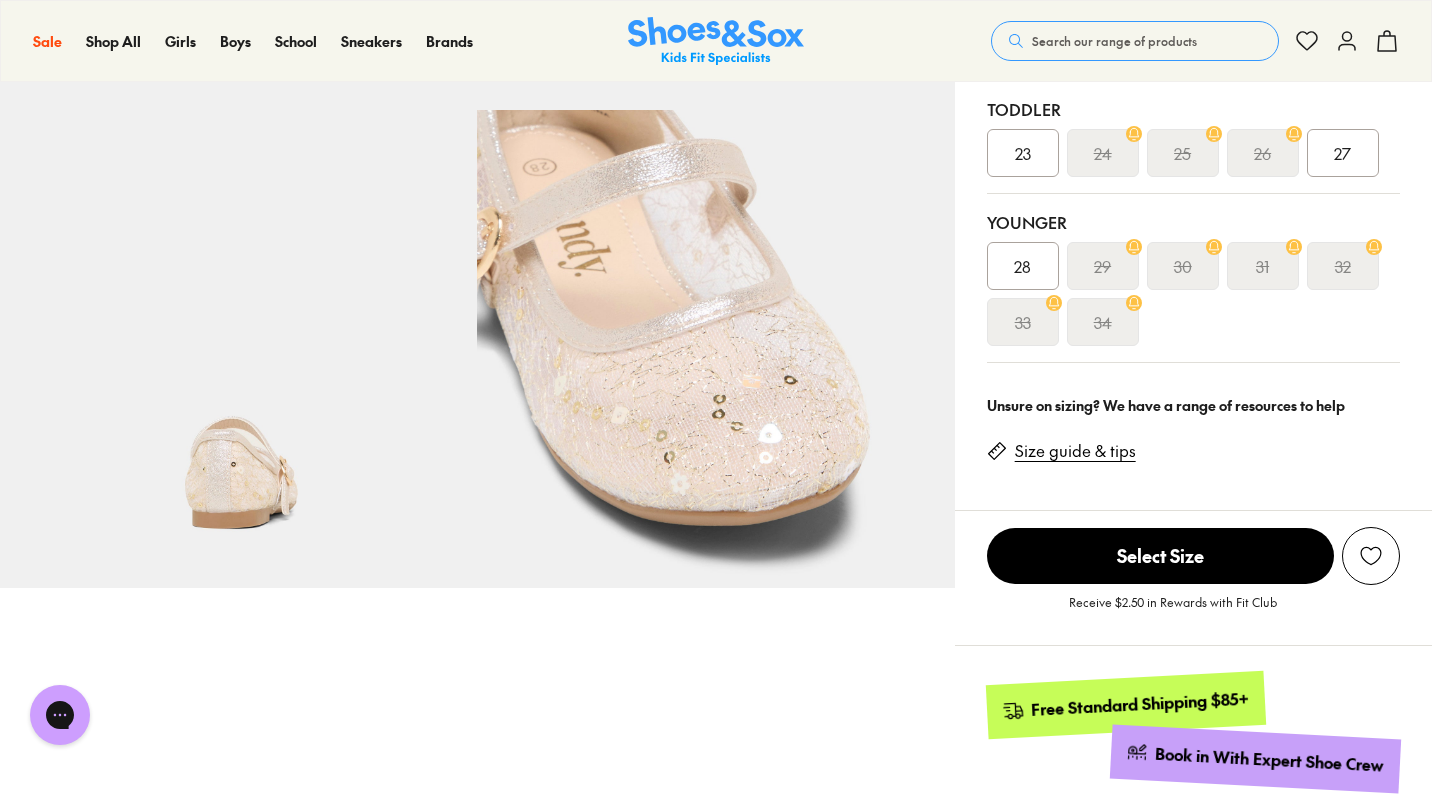 scroll, scrollTop: 0, scrollLeft: 0, axis: both 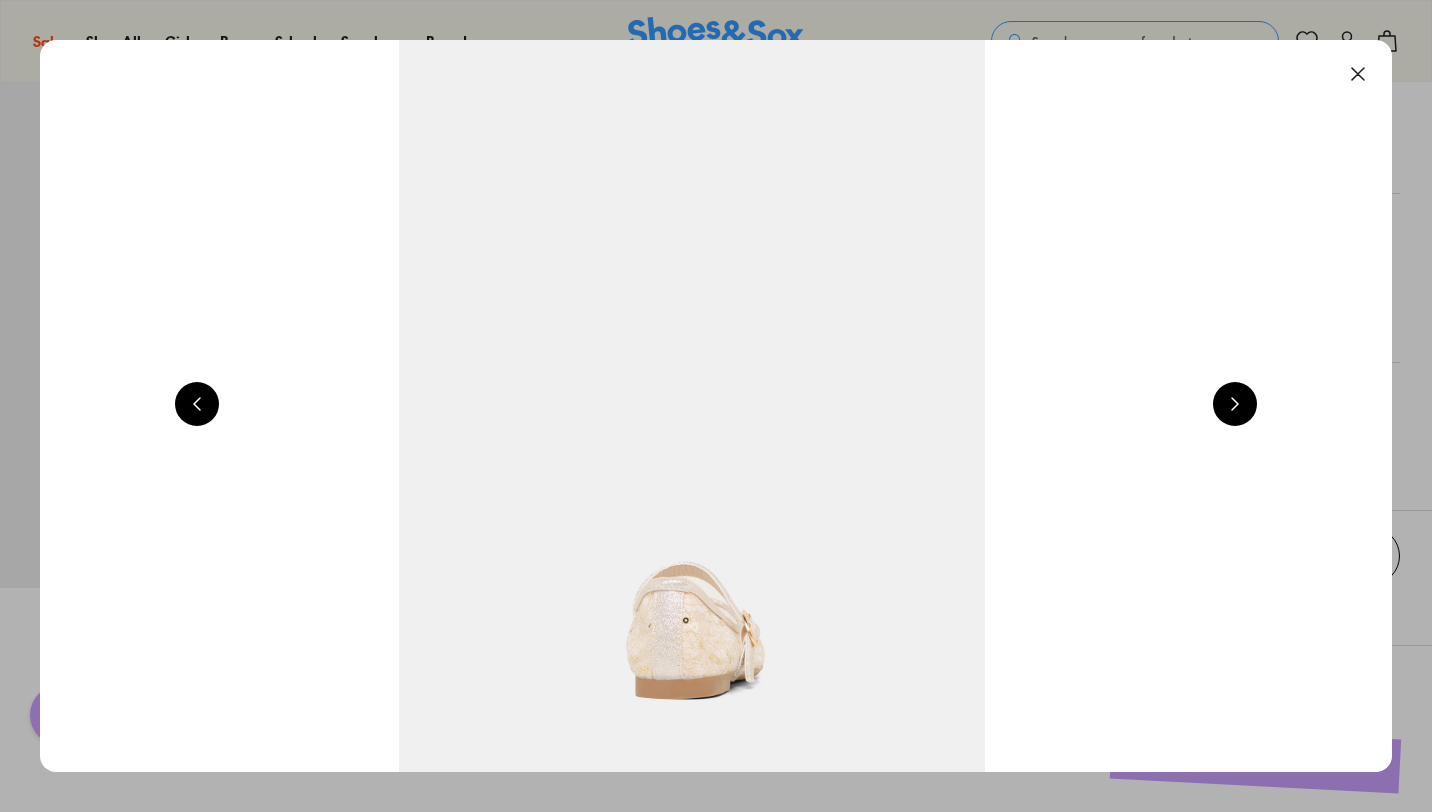 click at bounding box center (1235, 404) 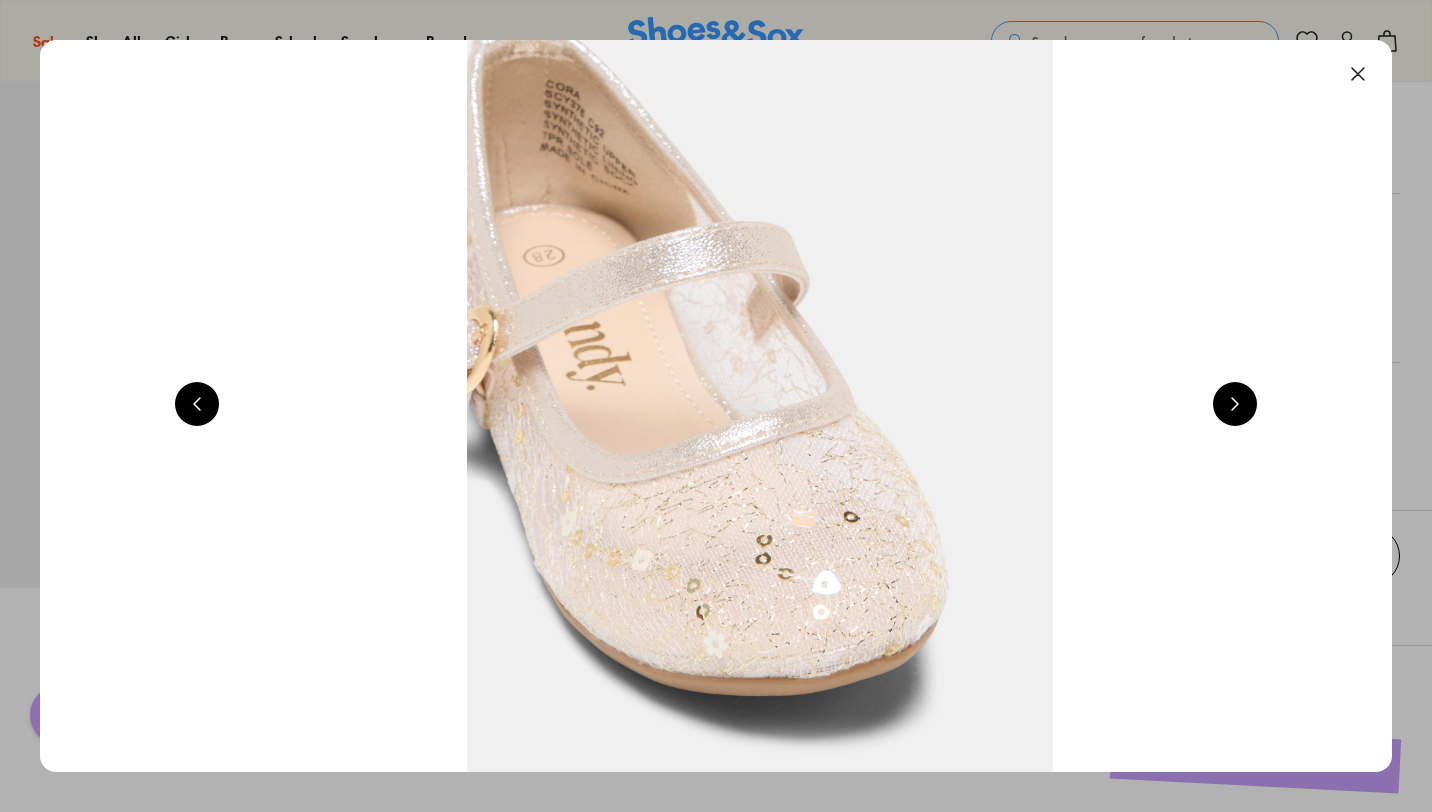 scroll, scrollTop: 0, scrollLeft: 5440, axis: horizontal 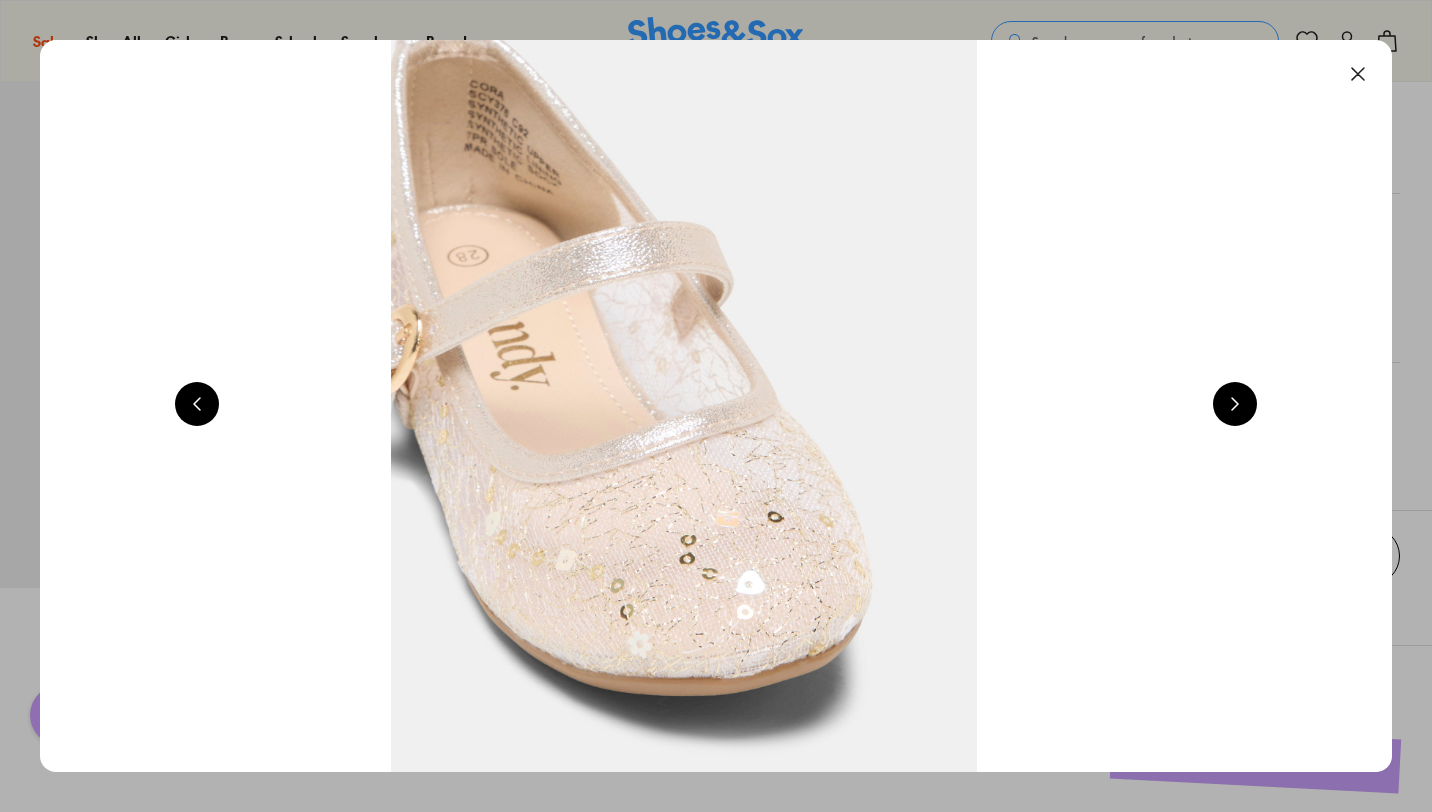 click at bounding box center [1235, 404] 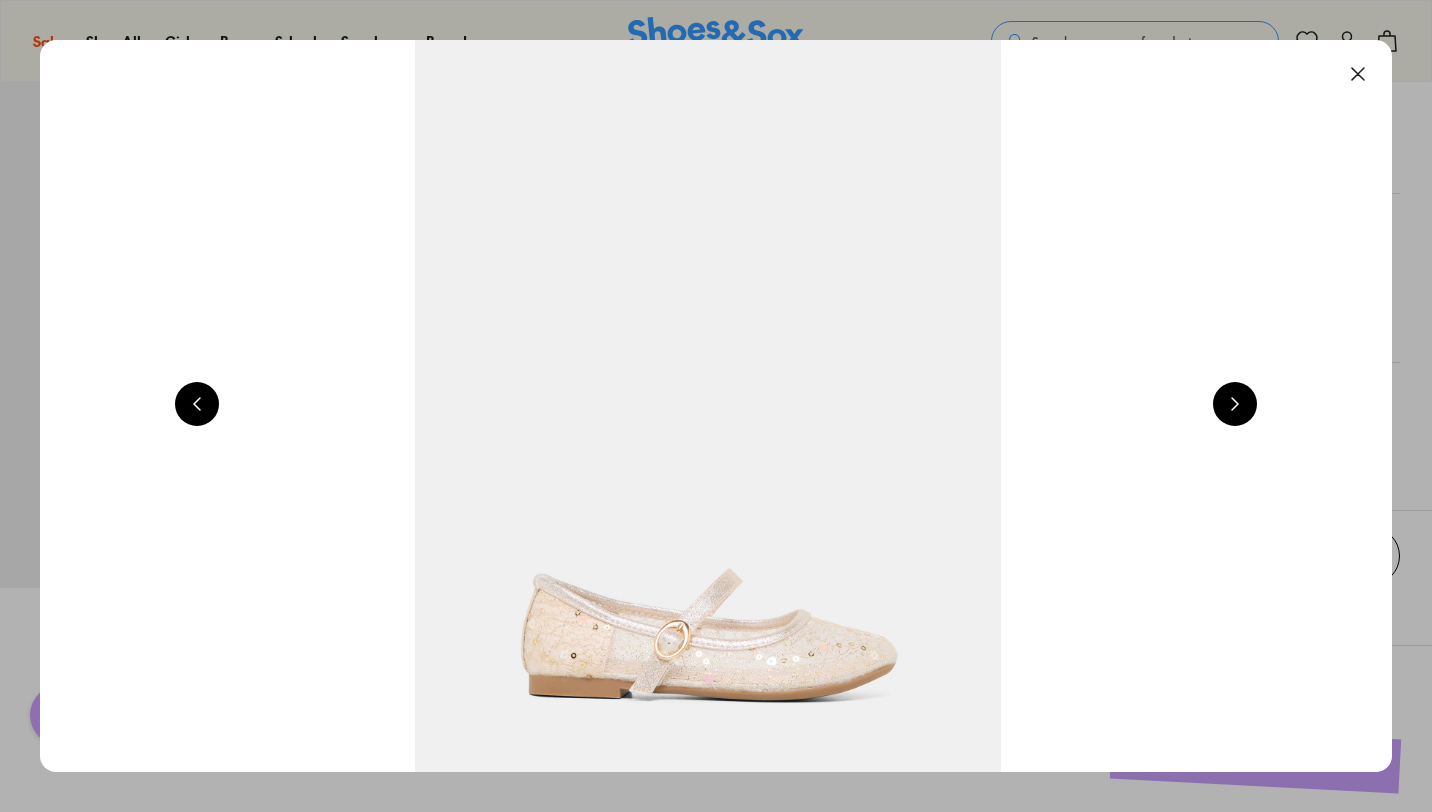 click at bounding box center (1235, 404) 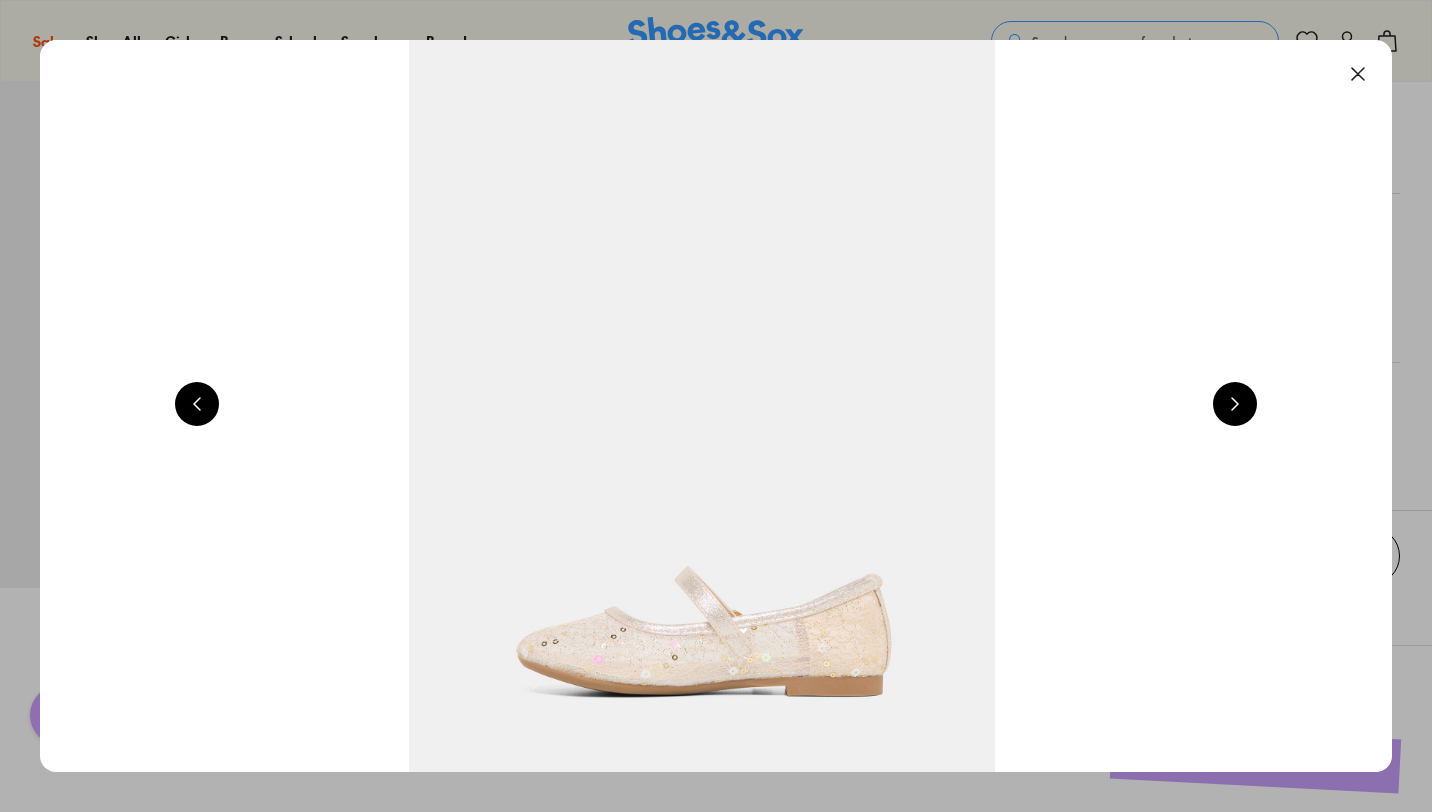 scroll, scrollTop: 0, scrollLeft: 2720, axis: horizontal 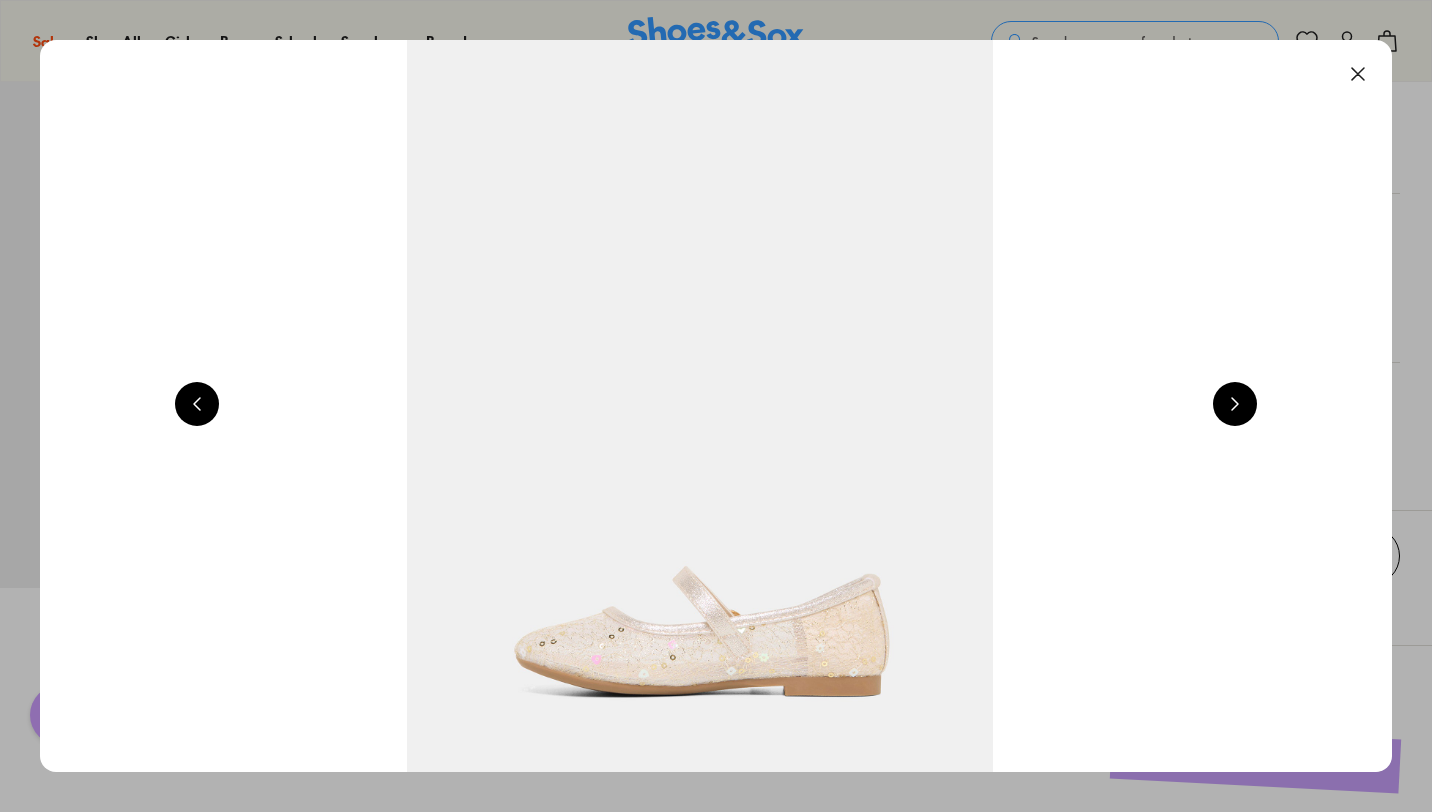 click at bounding box center [1358, 74] 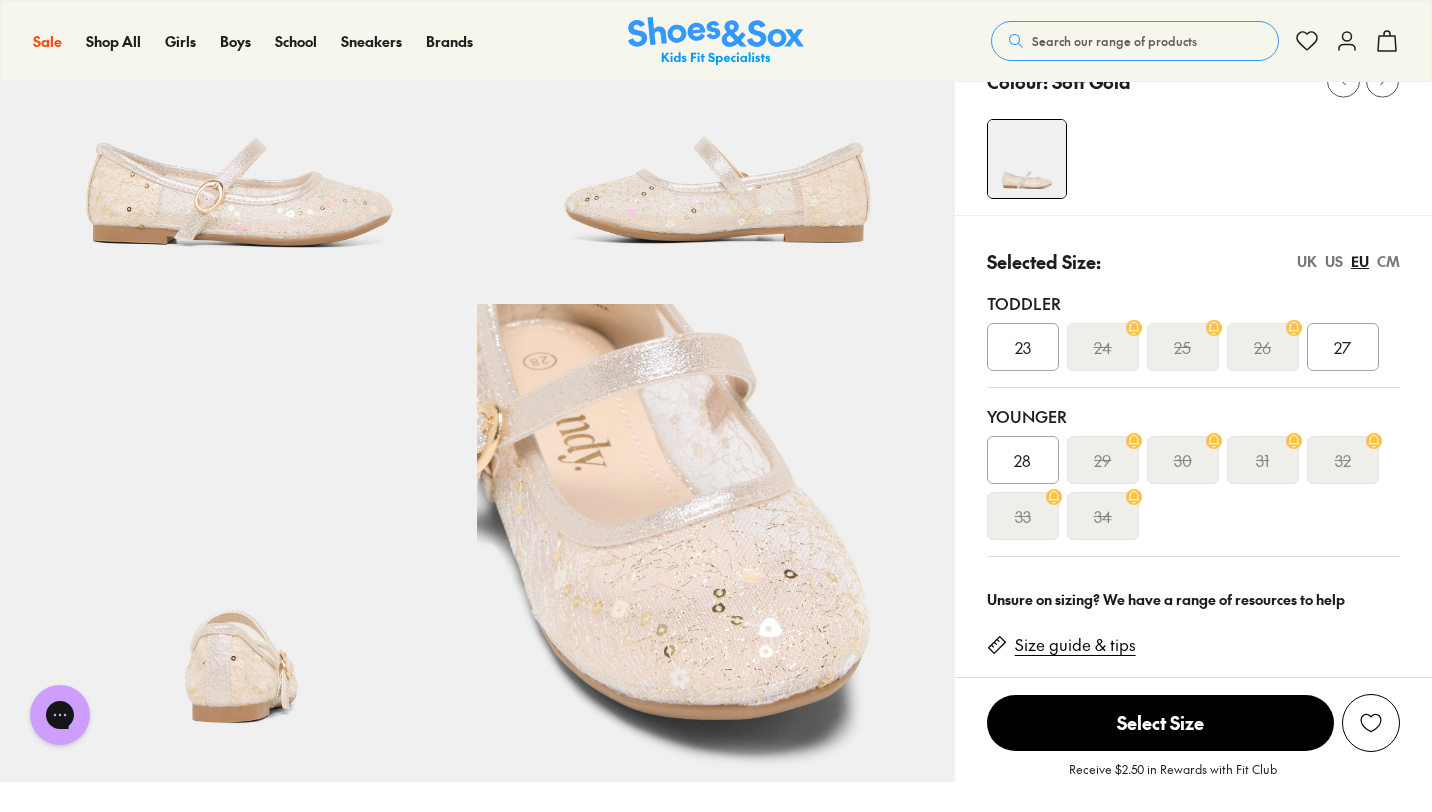 scroll, scrollTop: 302, scrollLeft: 0, axis: vertical 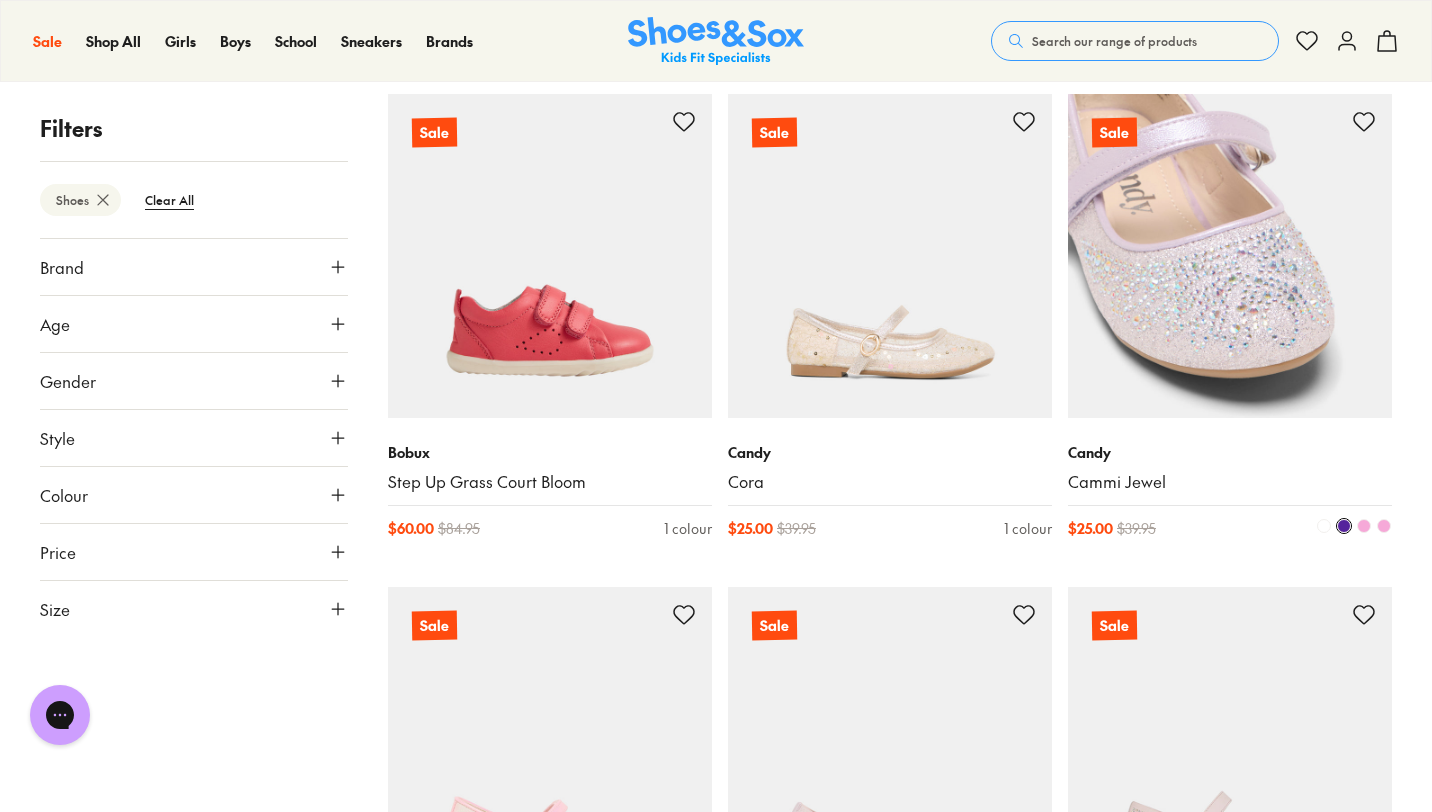 click at bounding box center [1230, 256] 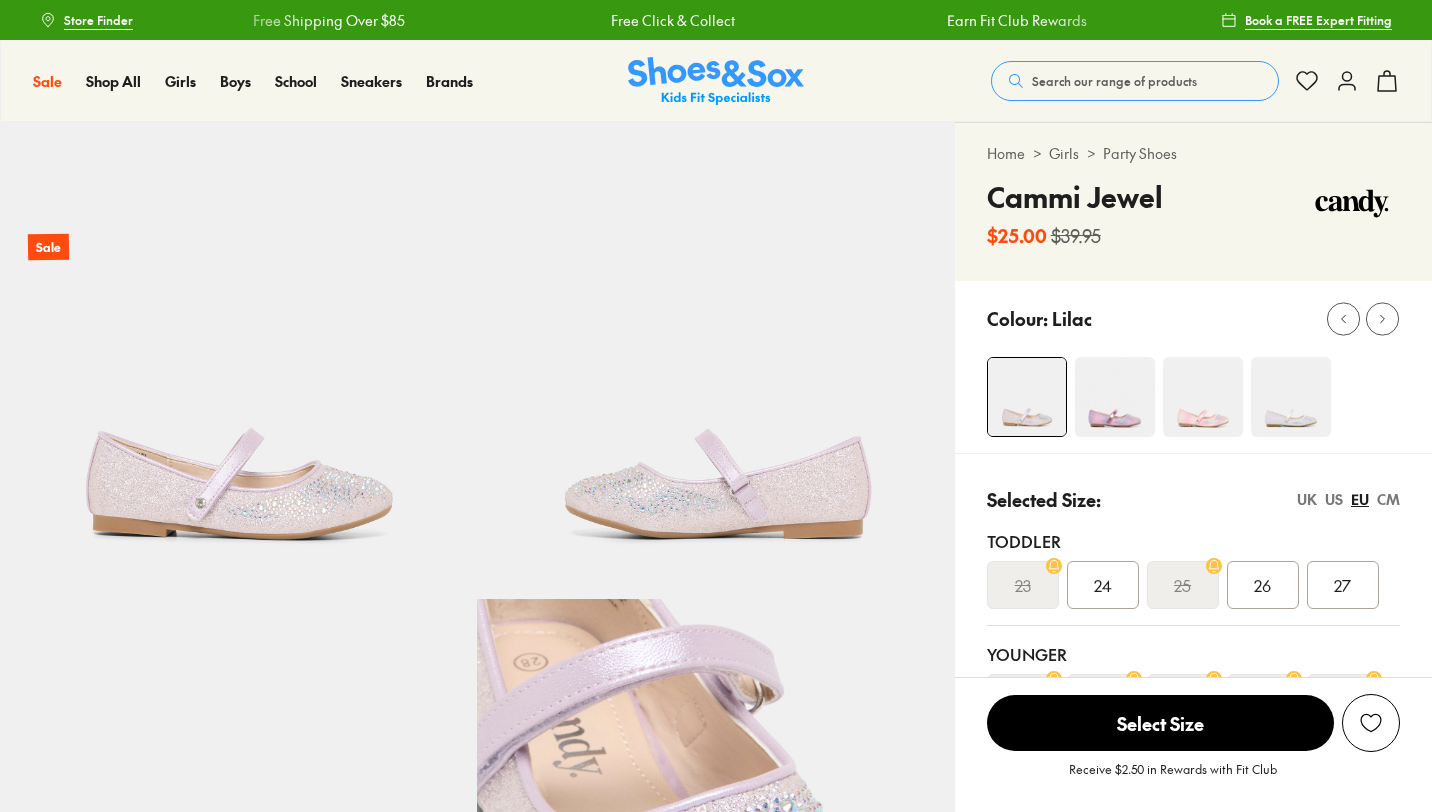 scroll, scrollTop: 0, scrollLeft: 0, axis: both 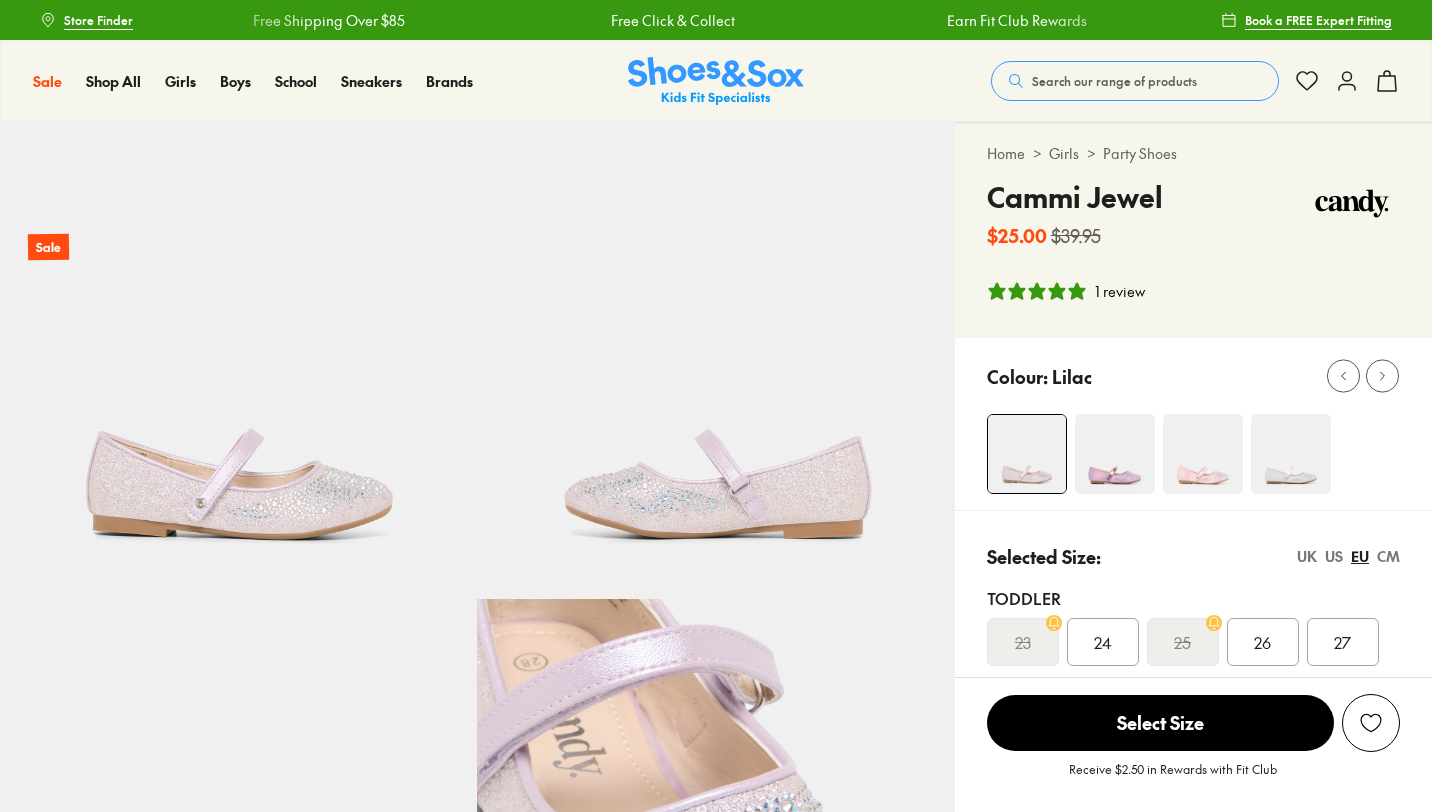select on "*" 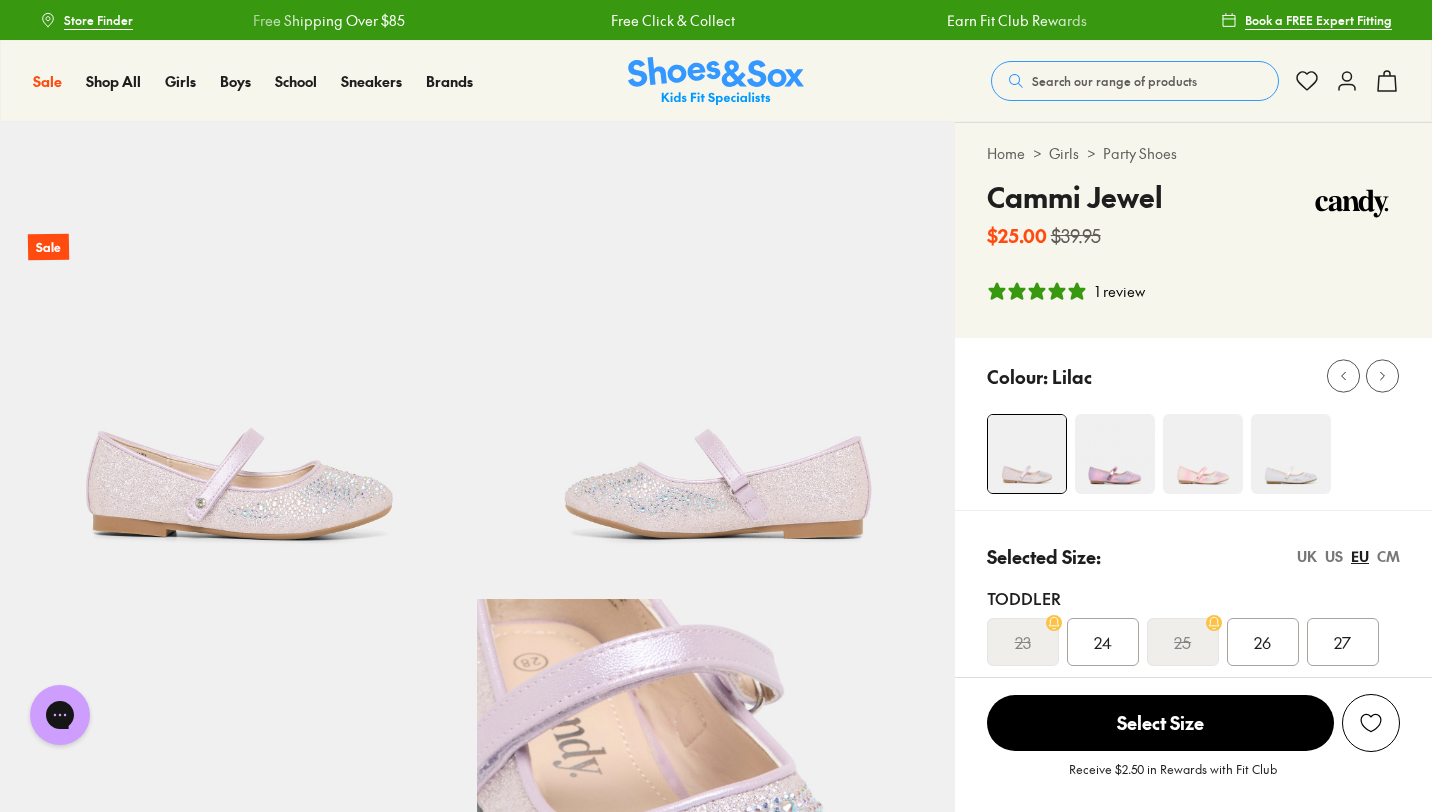 scroll, scrollTop: 0, scrollLeft: 0, axis: both 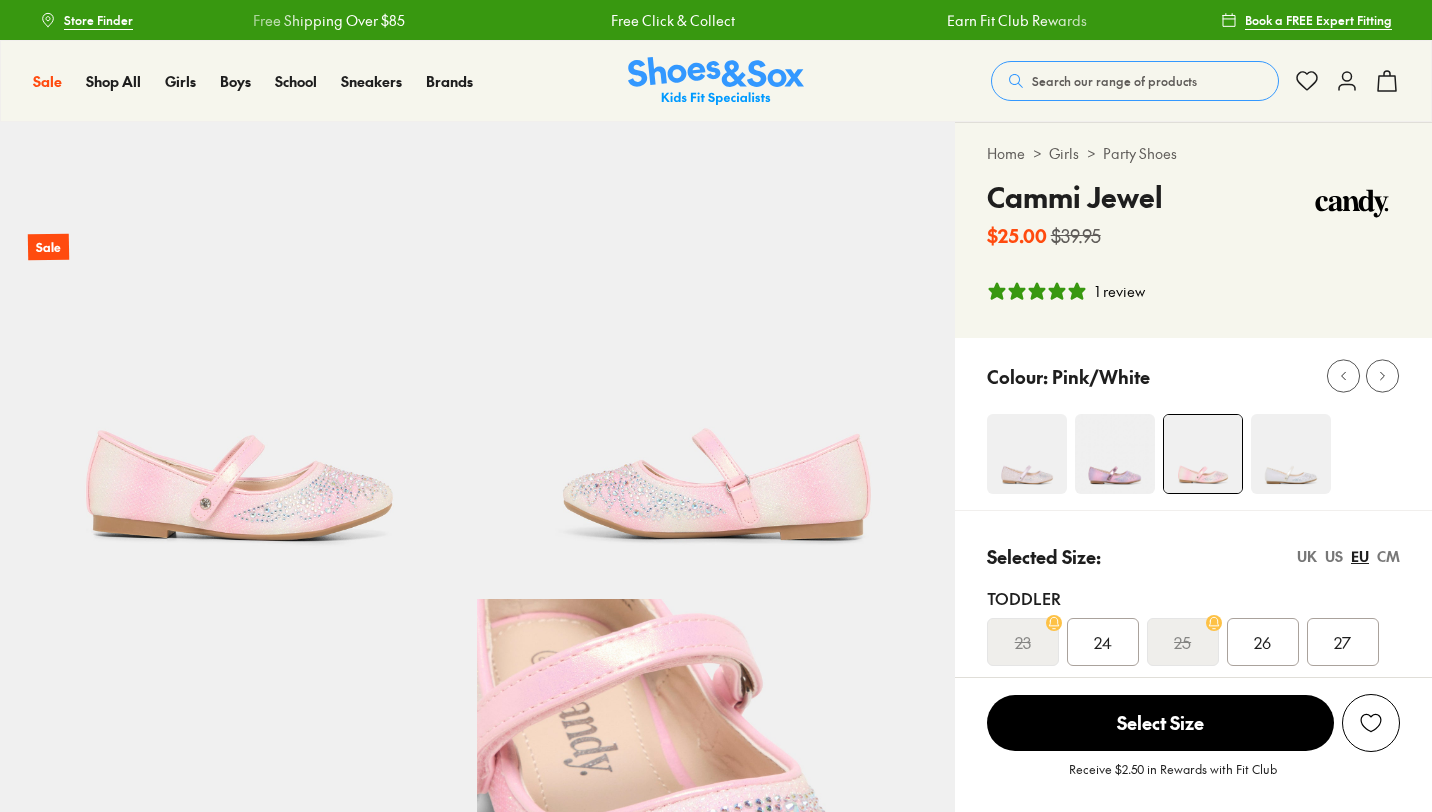 select on "*" 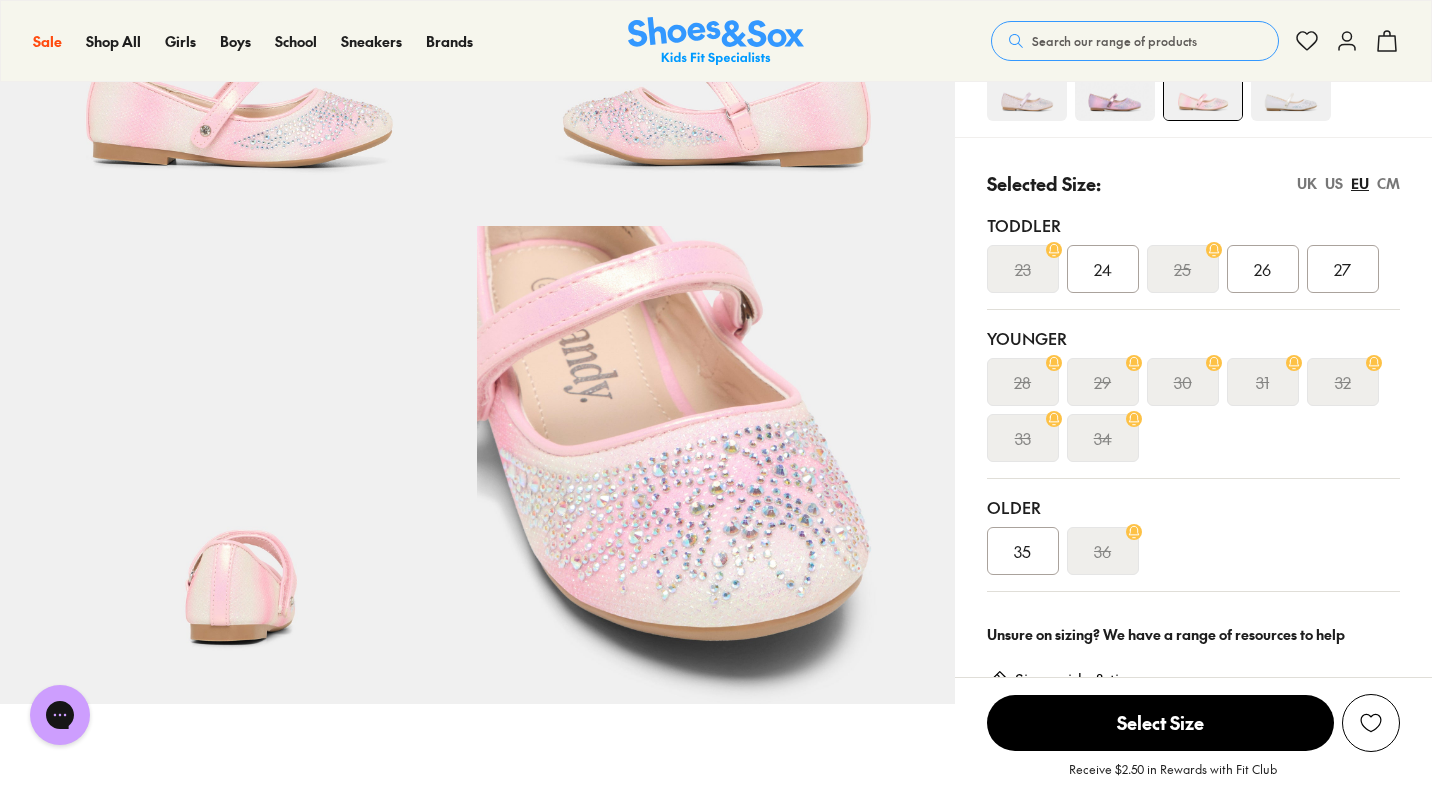 scroll, scrollTop: 0, scrollLeft: 0, axis: both 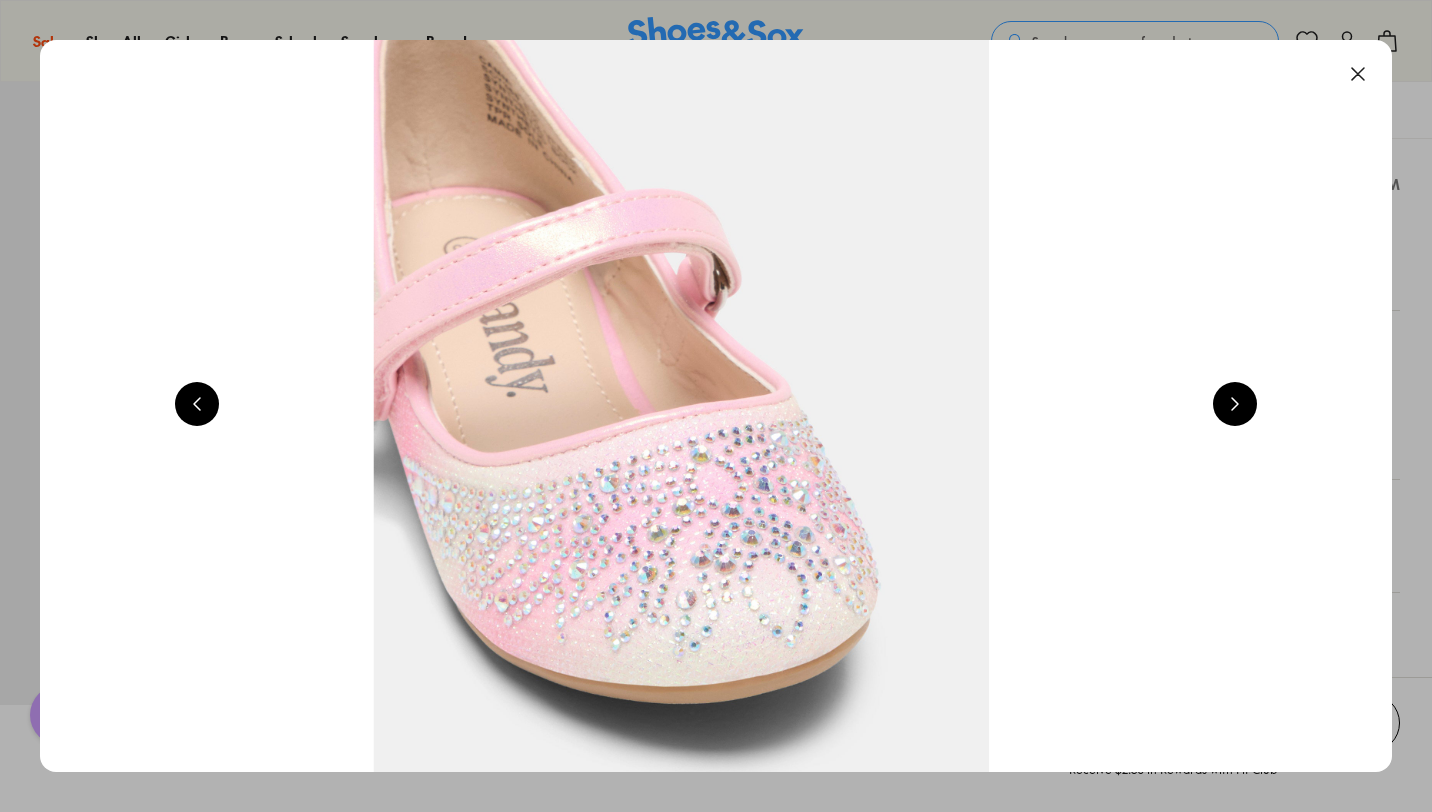 click at bounding box center (1235, 404) 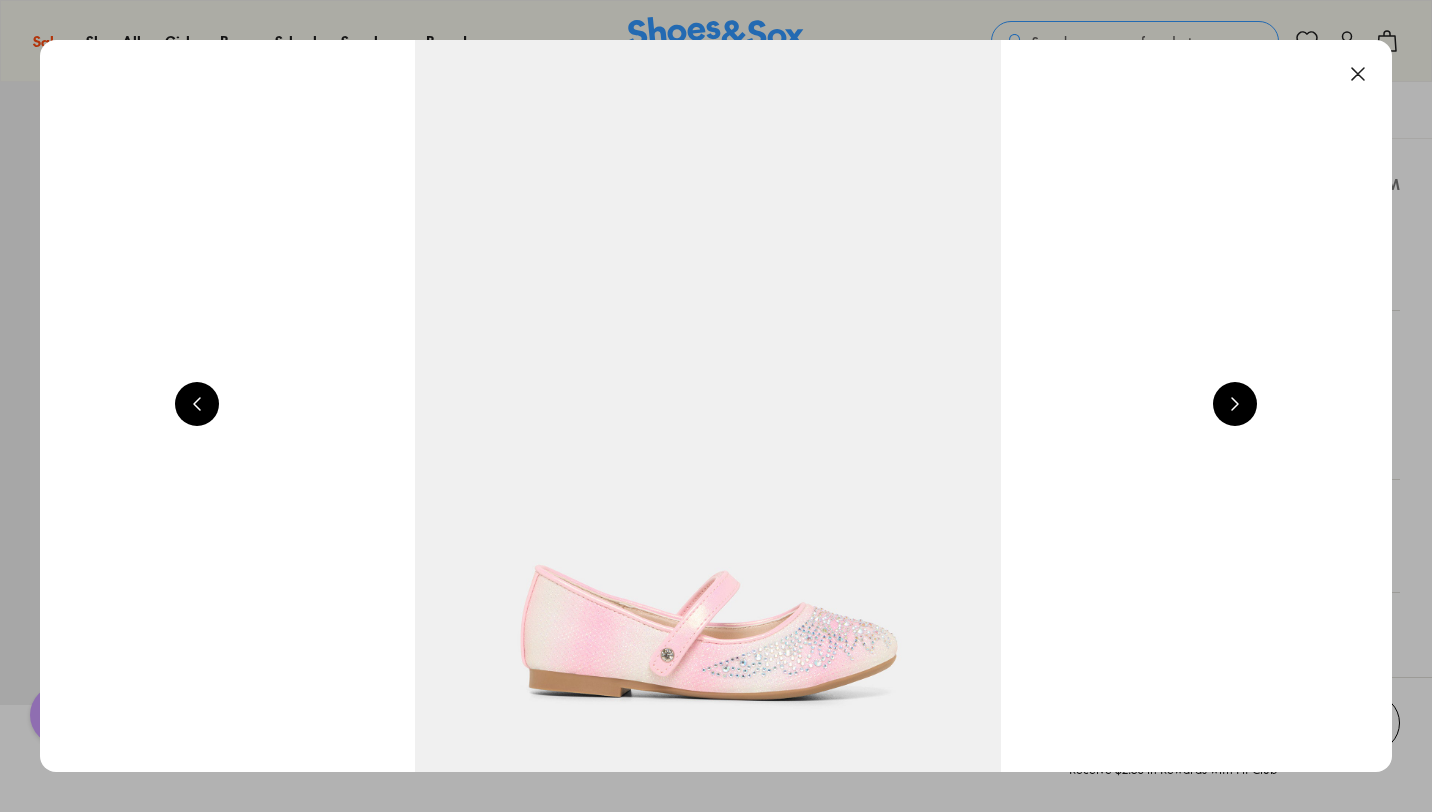 click at bounding box center [1235, 404] 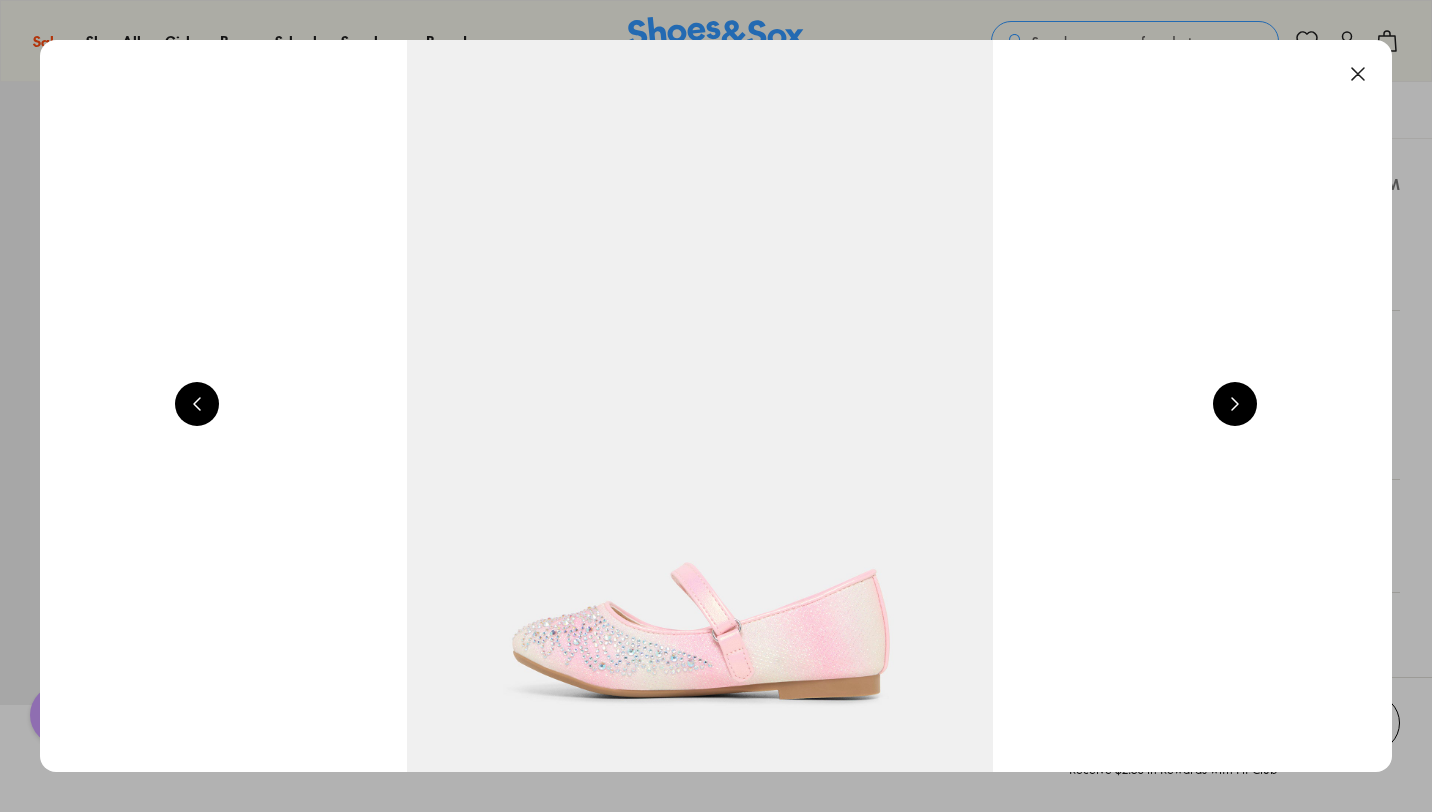 click at bounding box center [1235, 404] 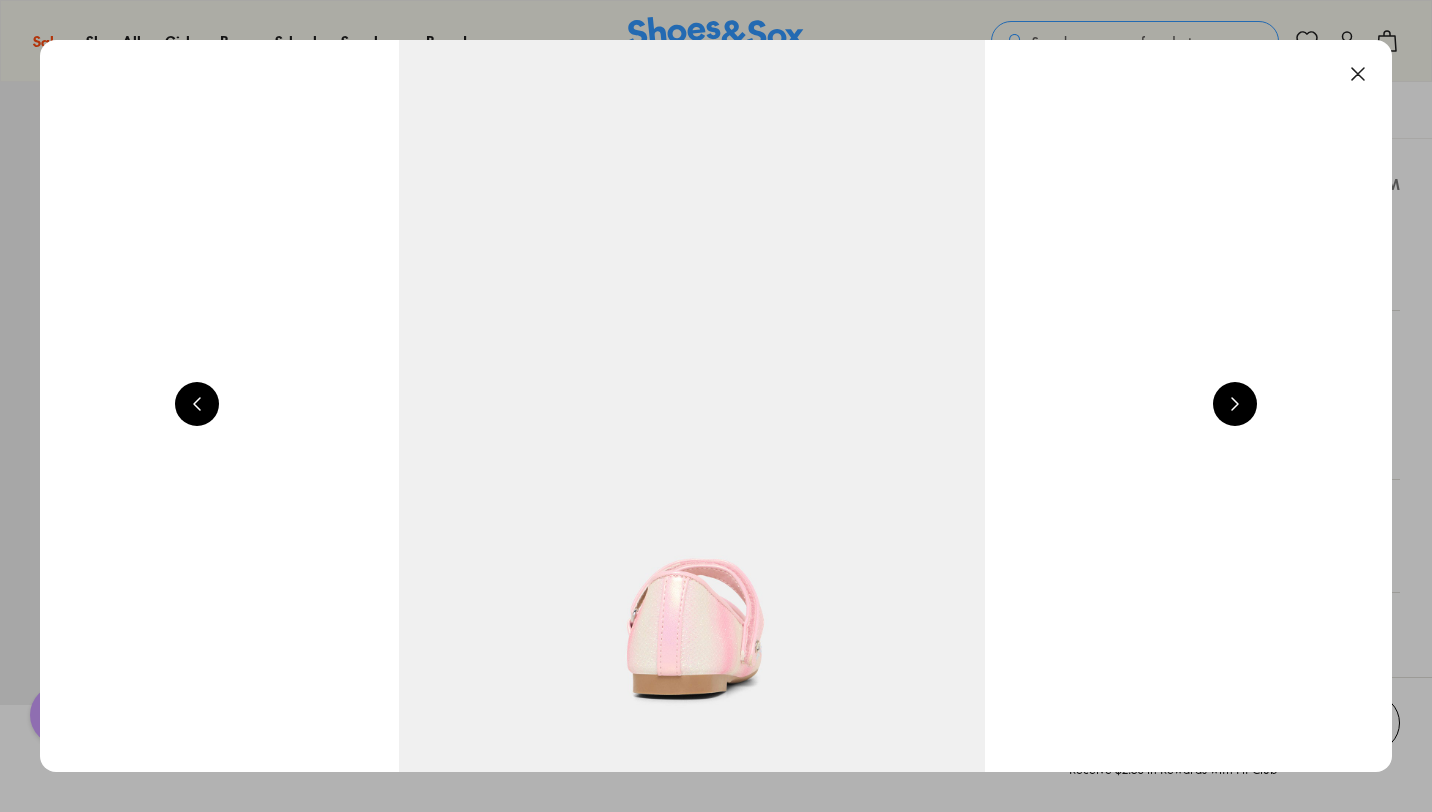 click at bounding box center [1235, 404] 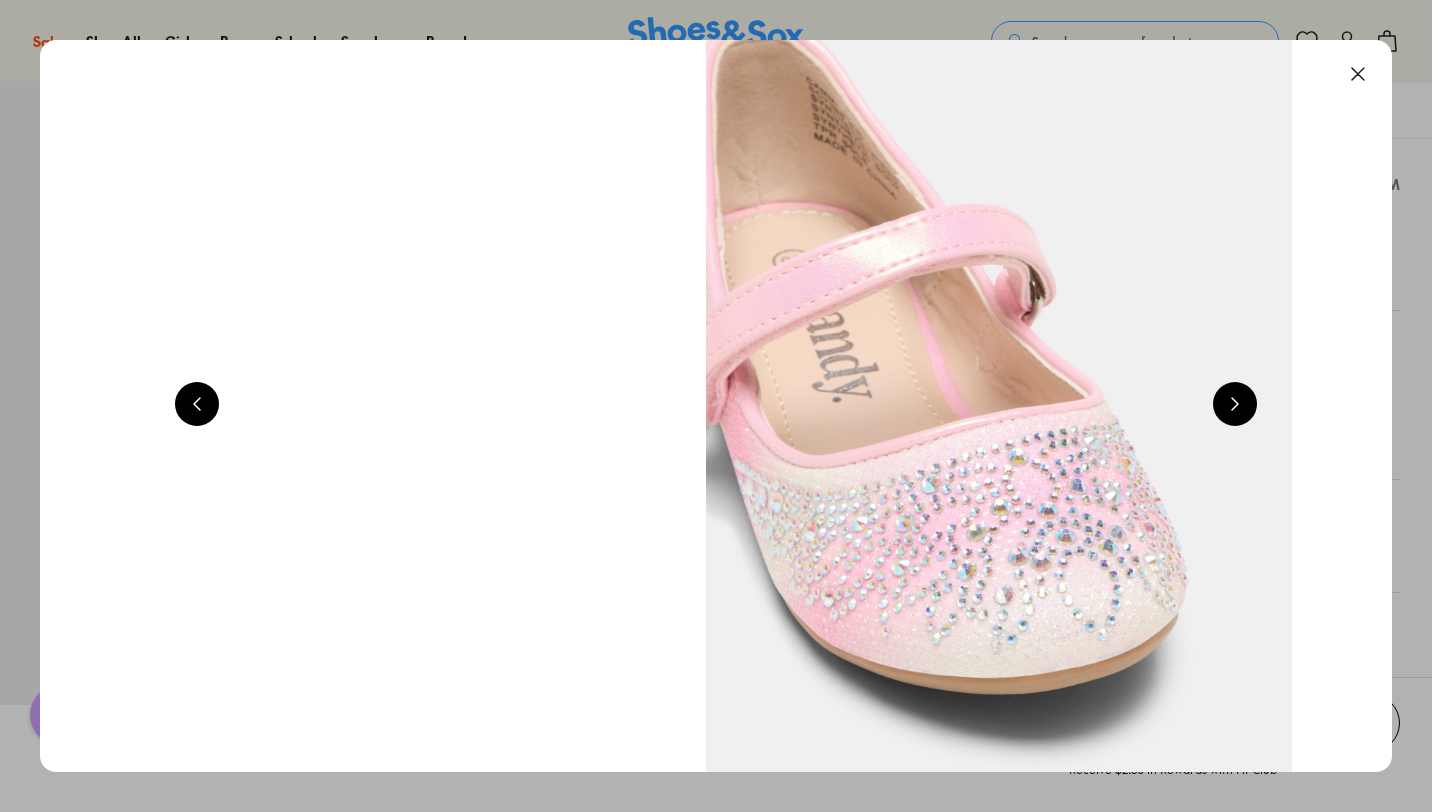 scroll, scrollTop: 0, scrollLeft: 5440, axis: horizontal 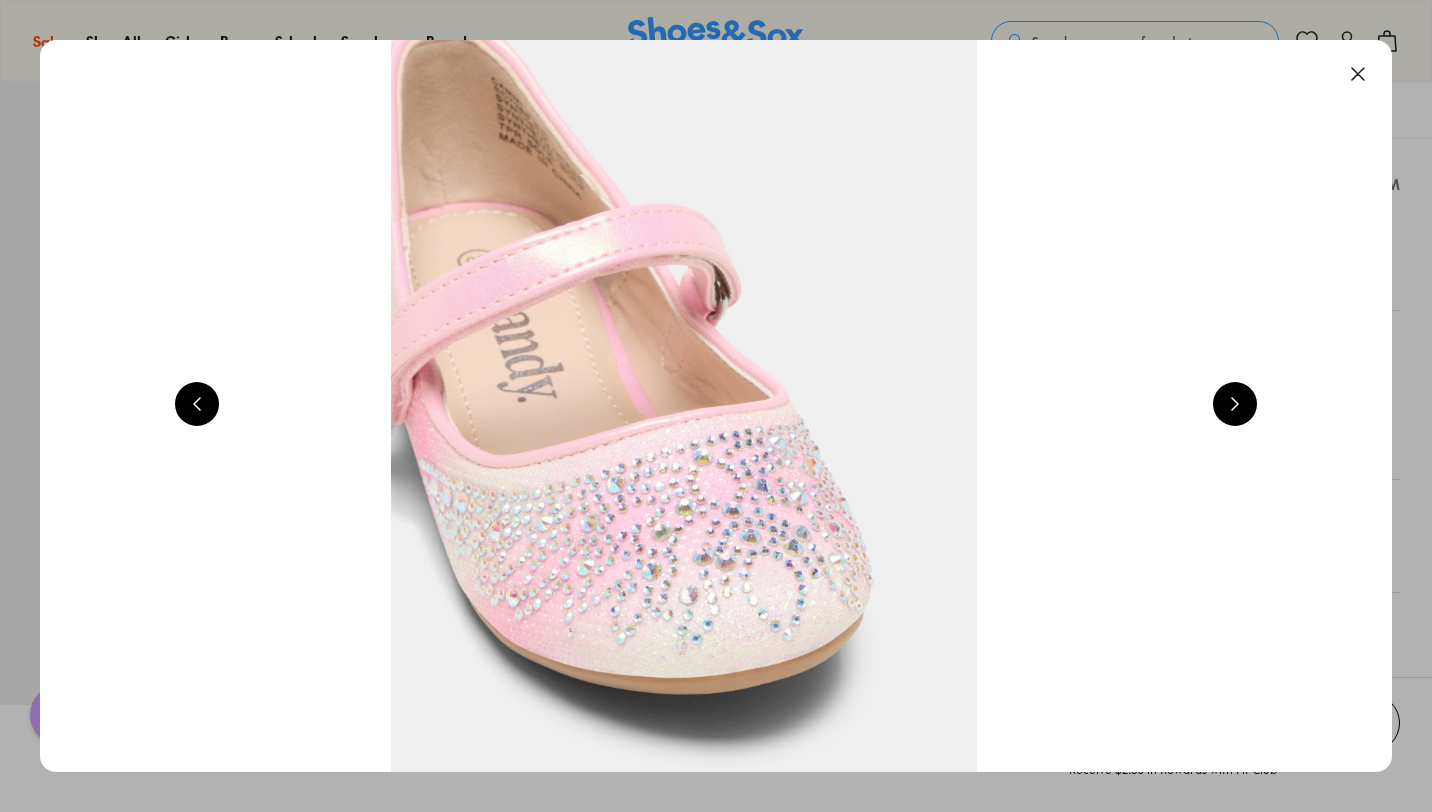click at bounding box center (1358, 74) 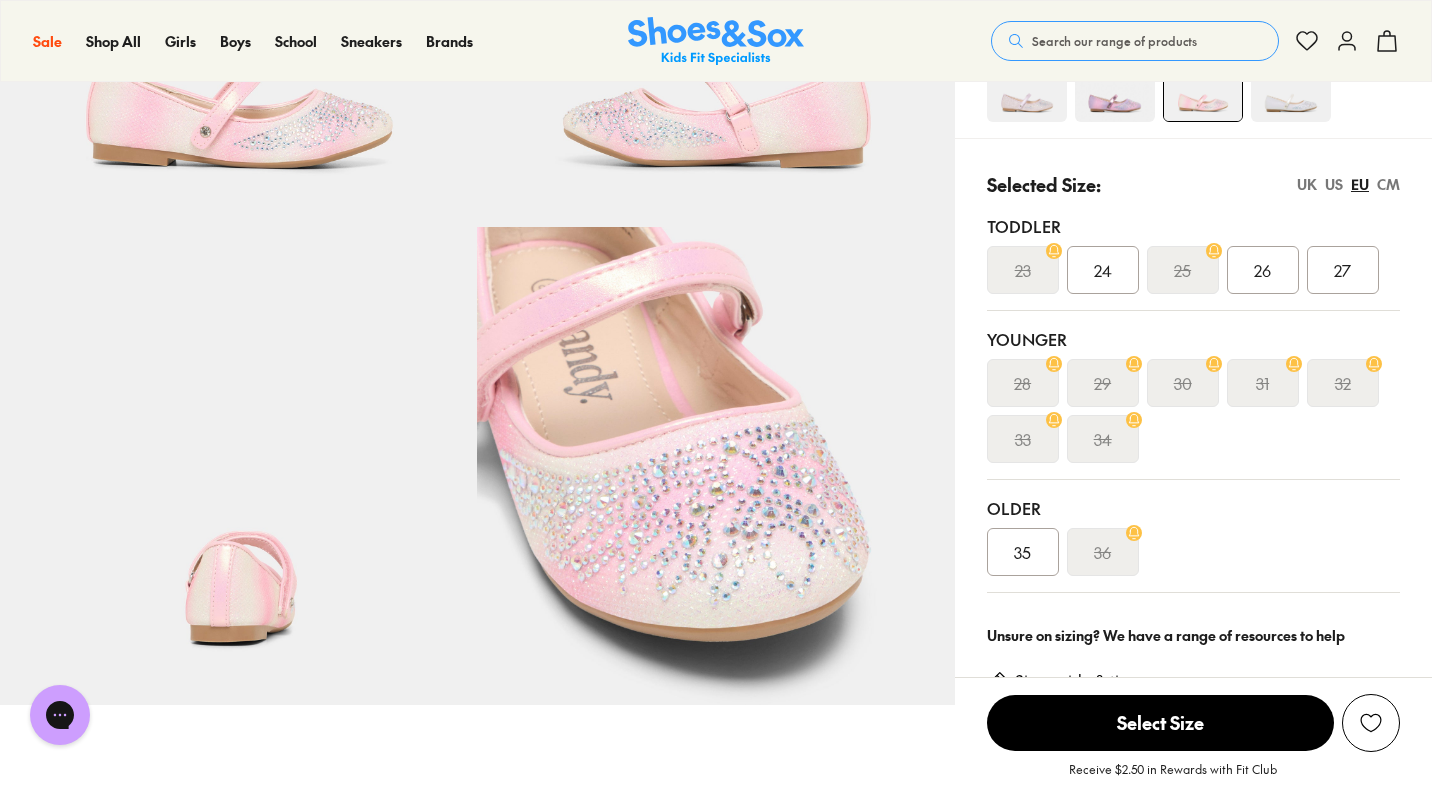 click on "34" at bounding box center (1103, 439) 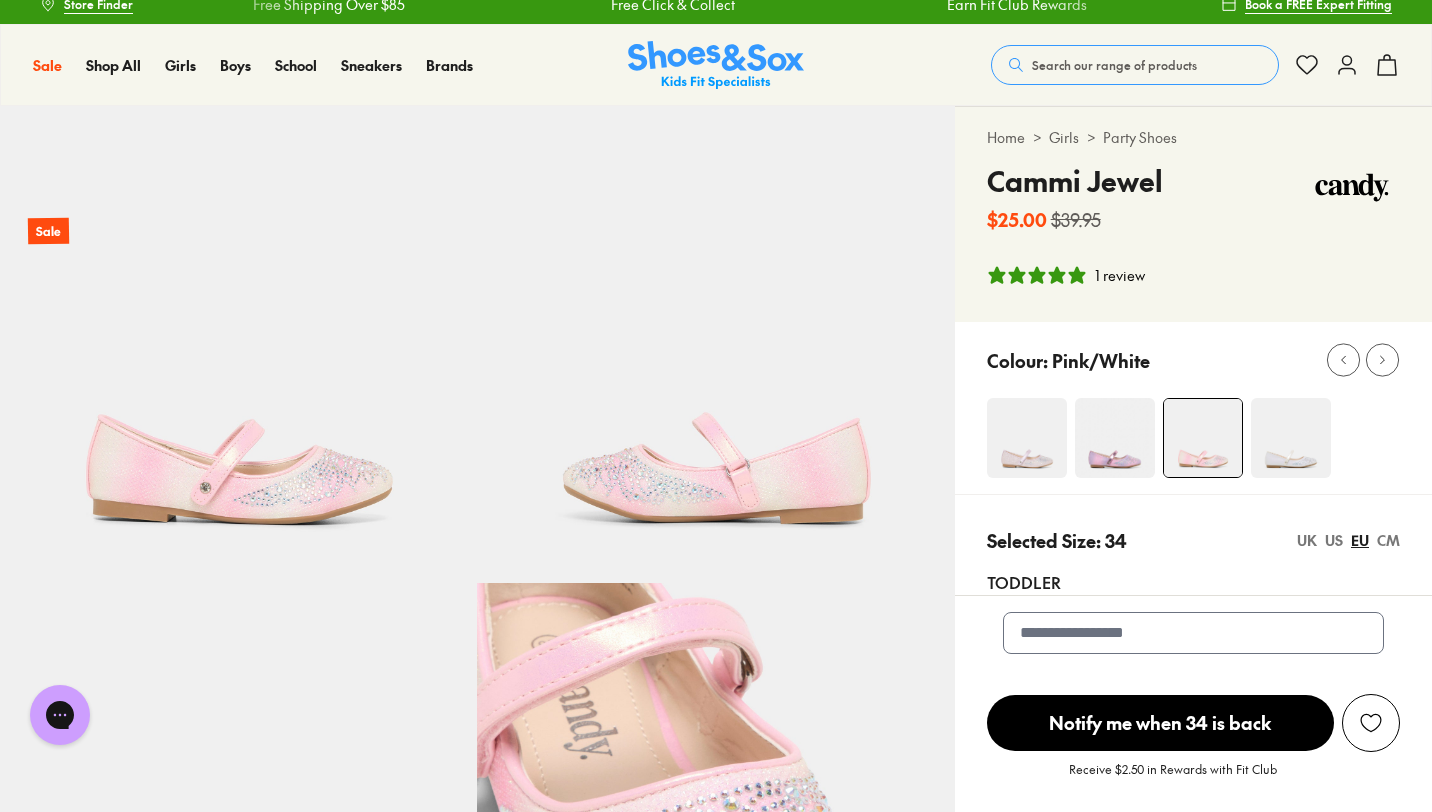 scroll, scrollTop: 0, scrollLeft: 0, axis: both 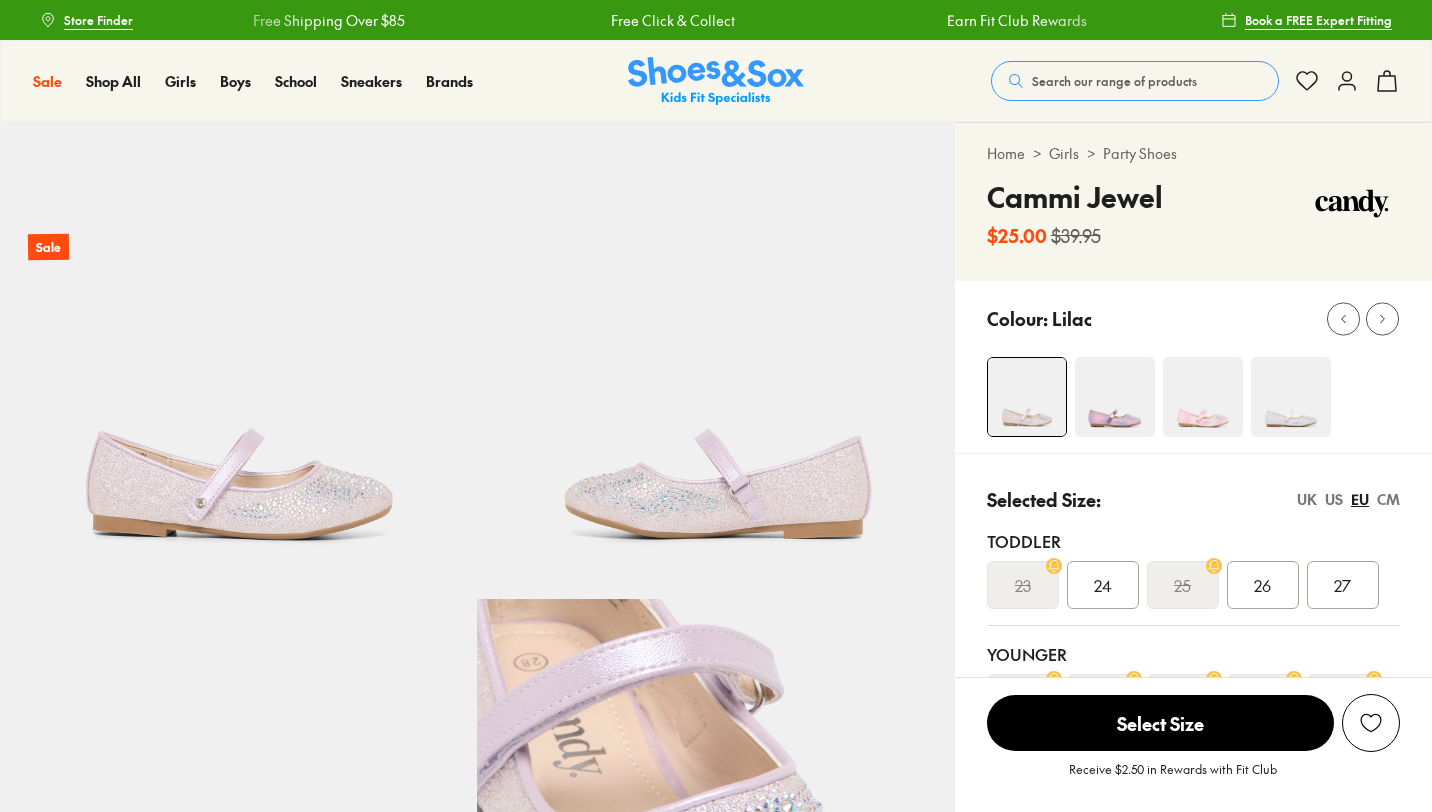 select on "*" 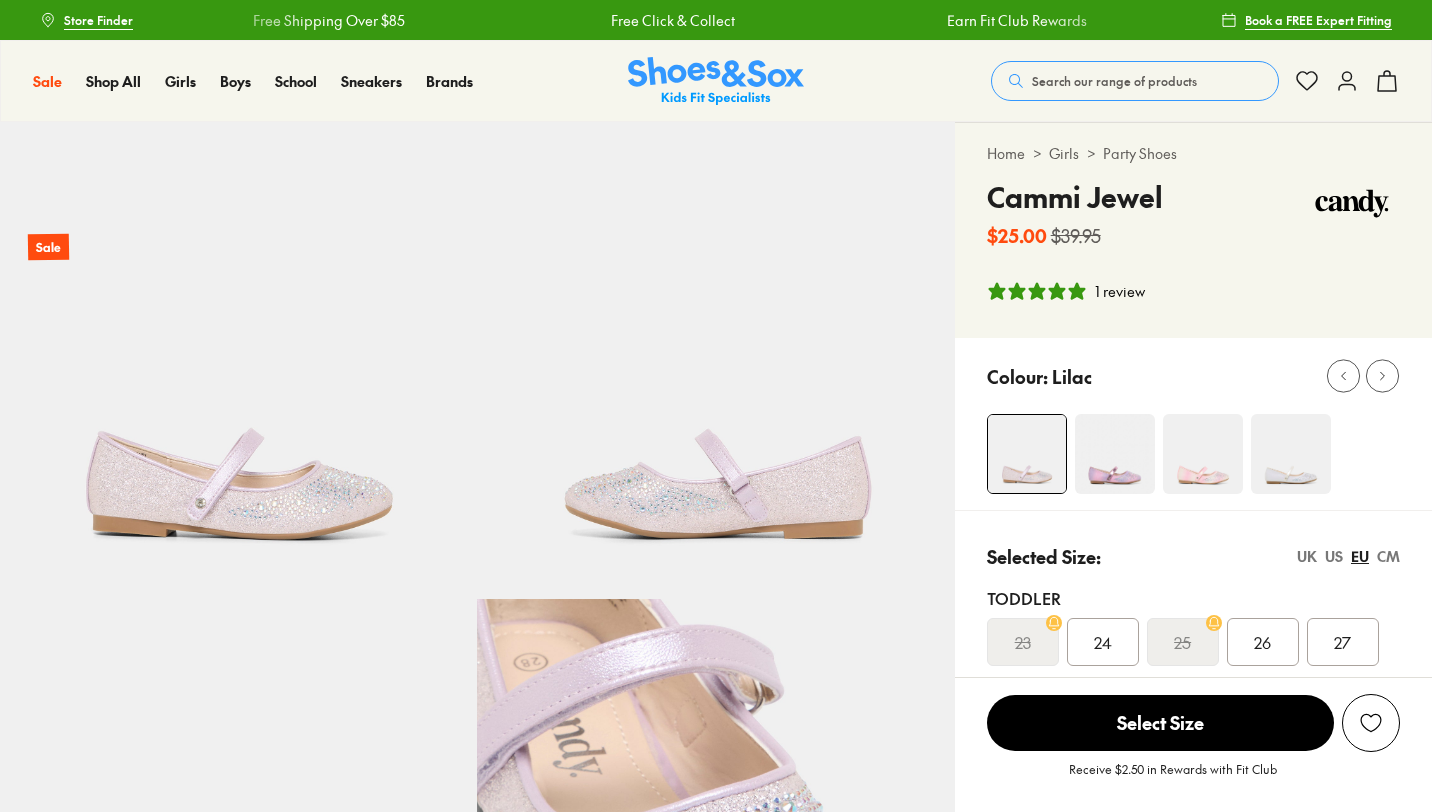 scroll, scrollTop: 0, scrollLeft: 0, axis: both 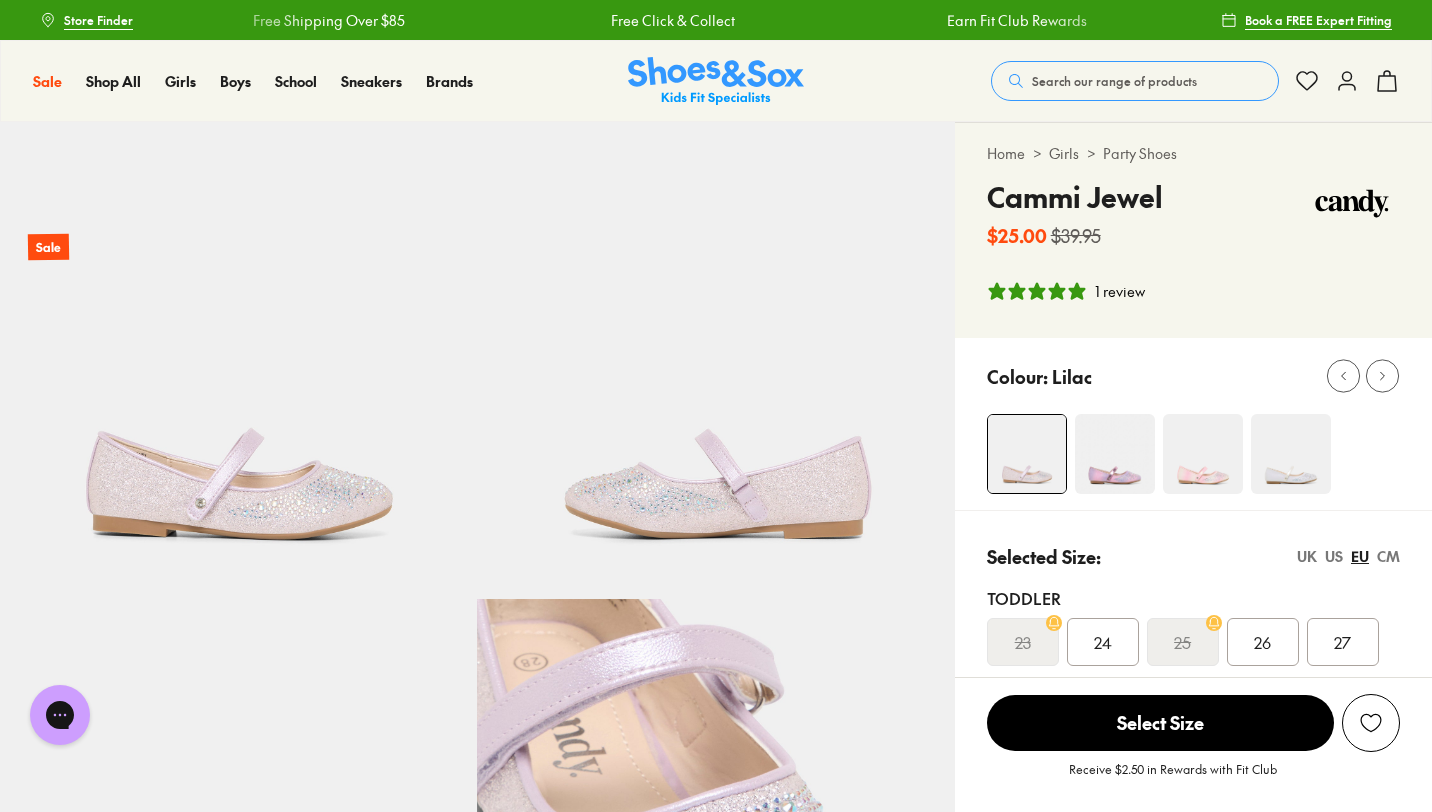 click at bounding box center [1115, 454] 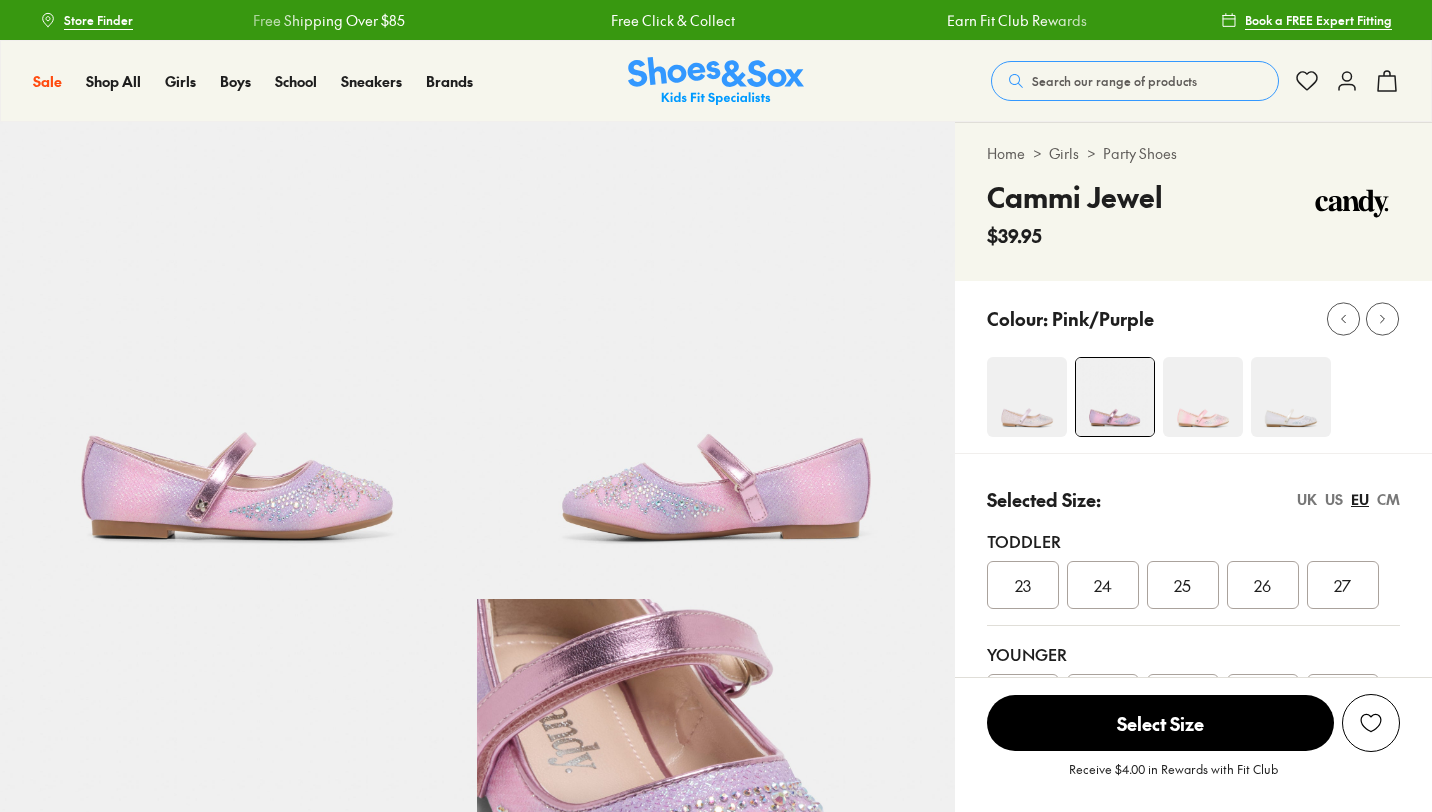 scroll, scrollTop: 0, scrollLeft: 0, axis: both 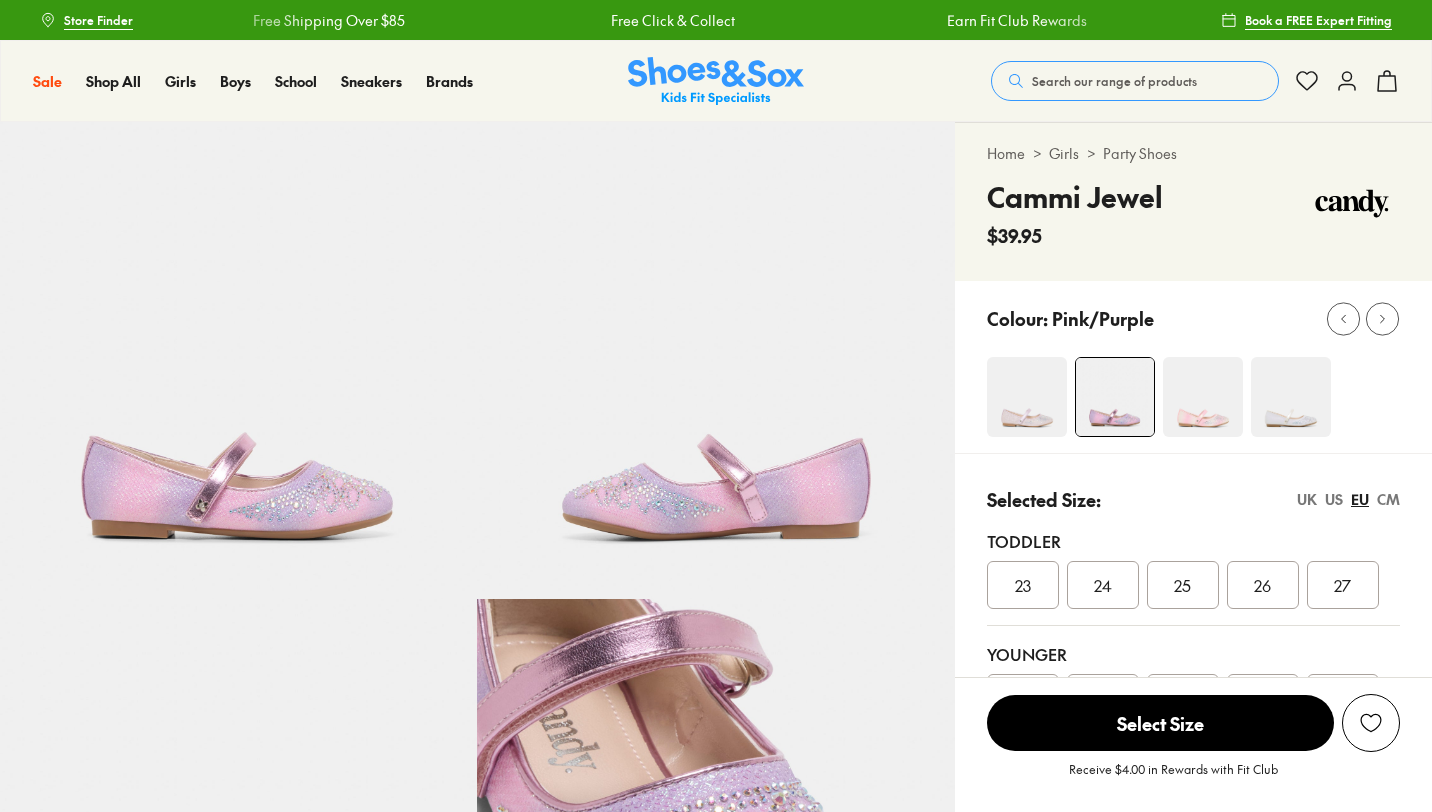 select on "*" 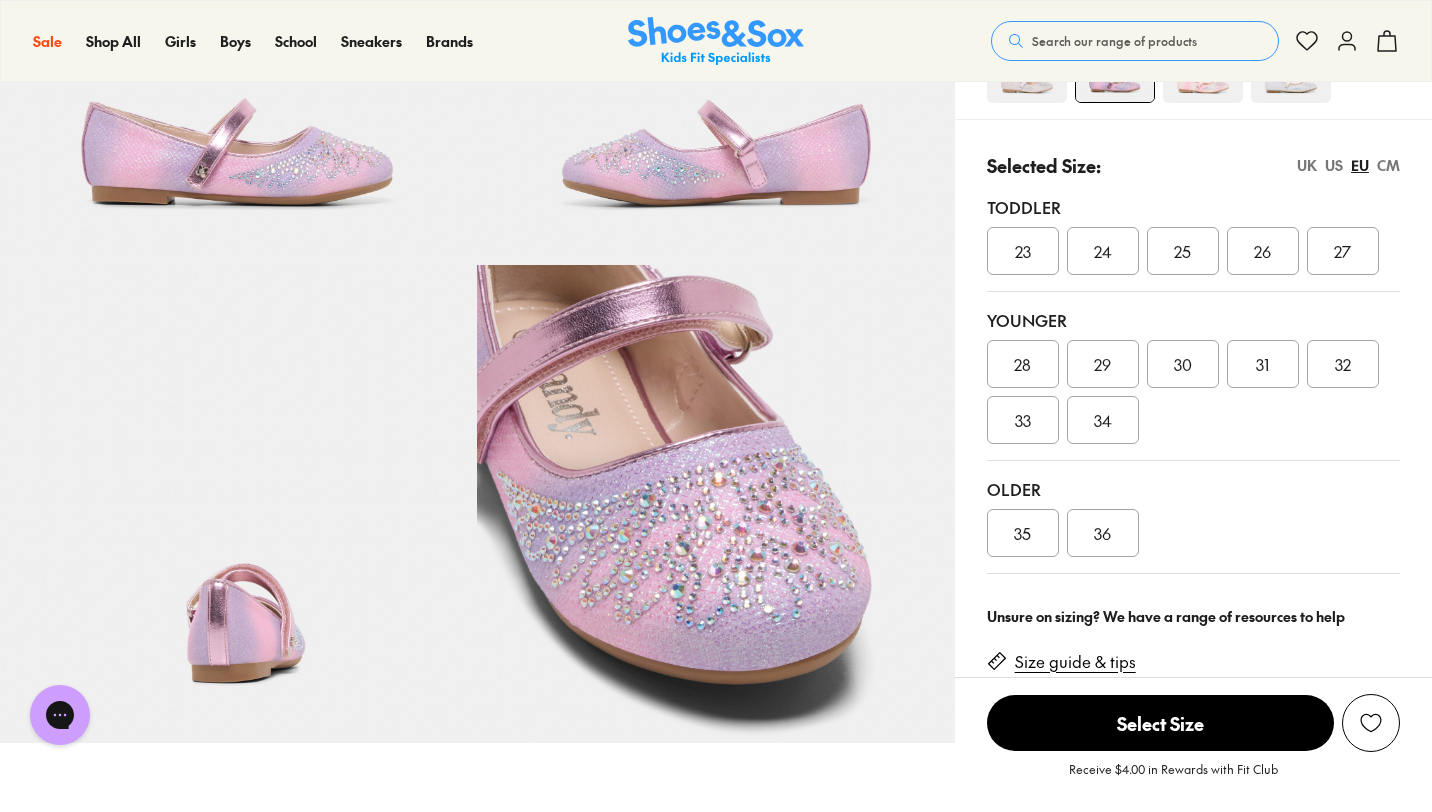 scroll, scrollTop: 313, scrollLeft: 0, axis: vertical 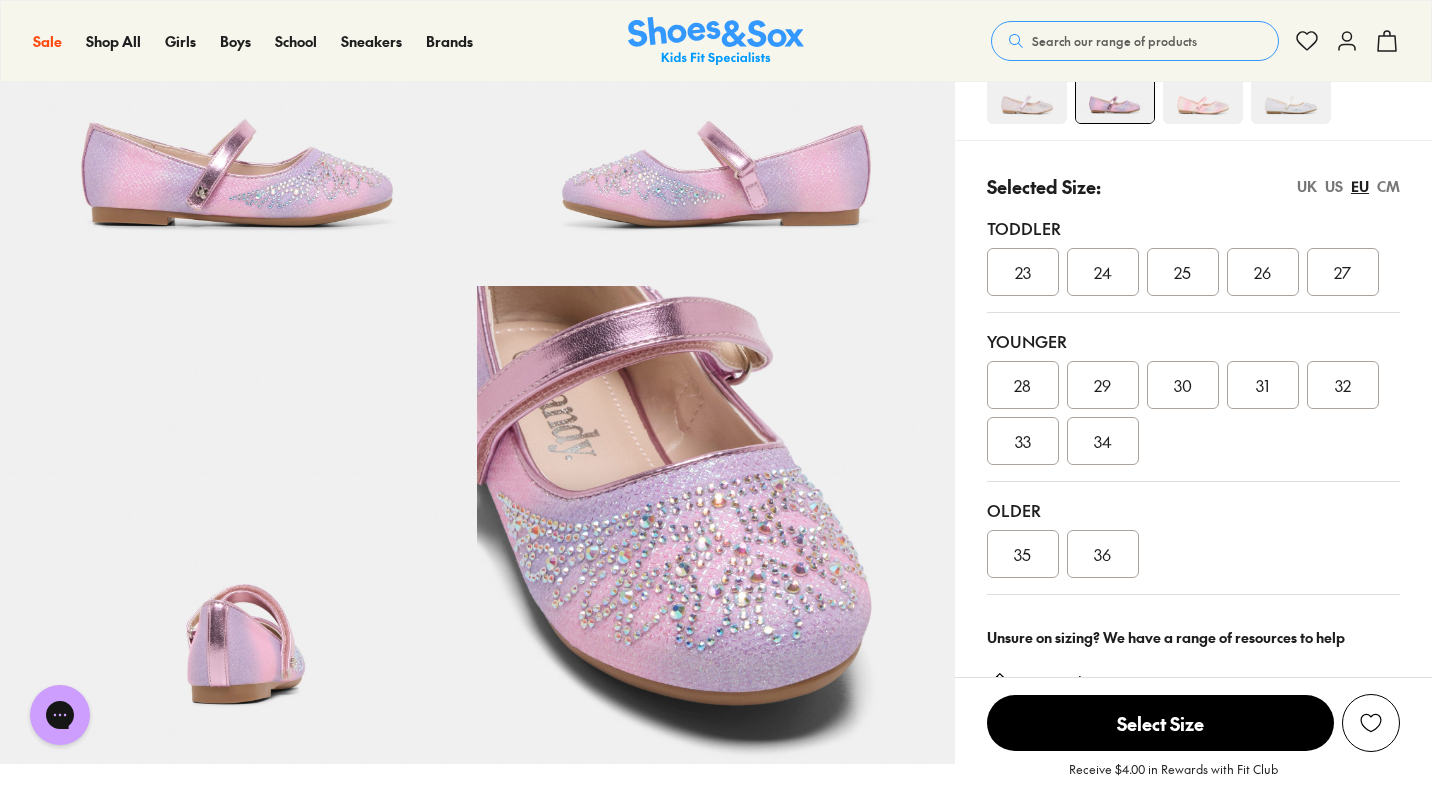 click on "34" at bounding box center [1103, 441] 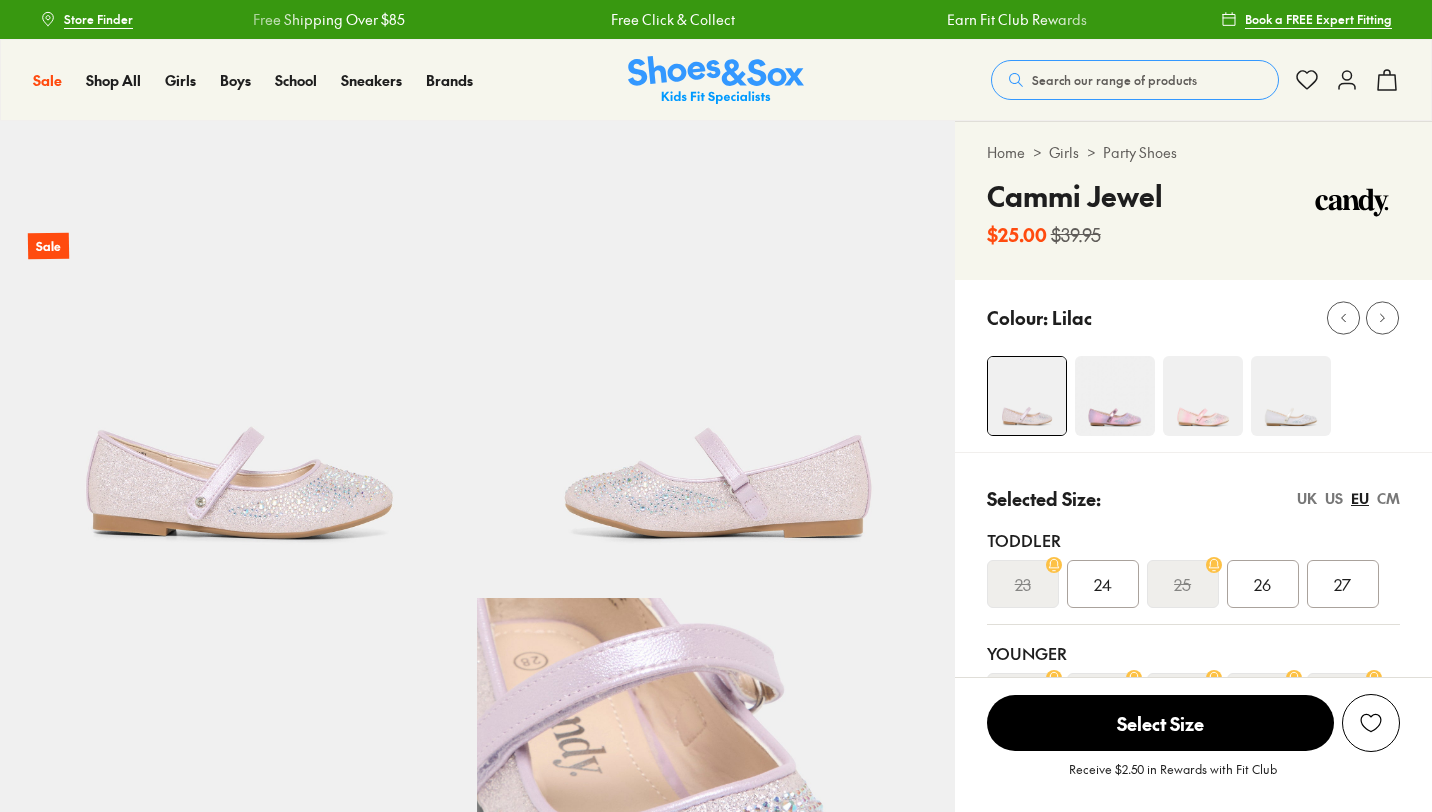 select on "*" 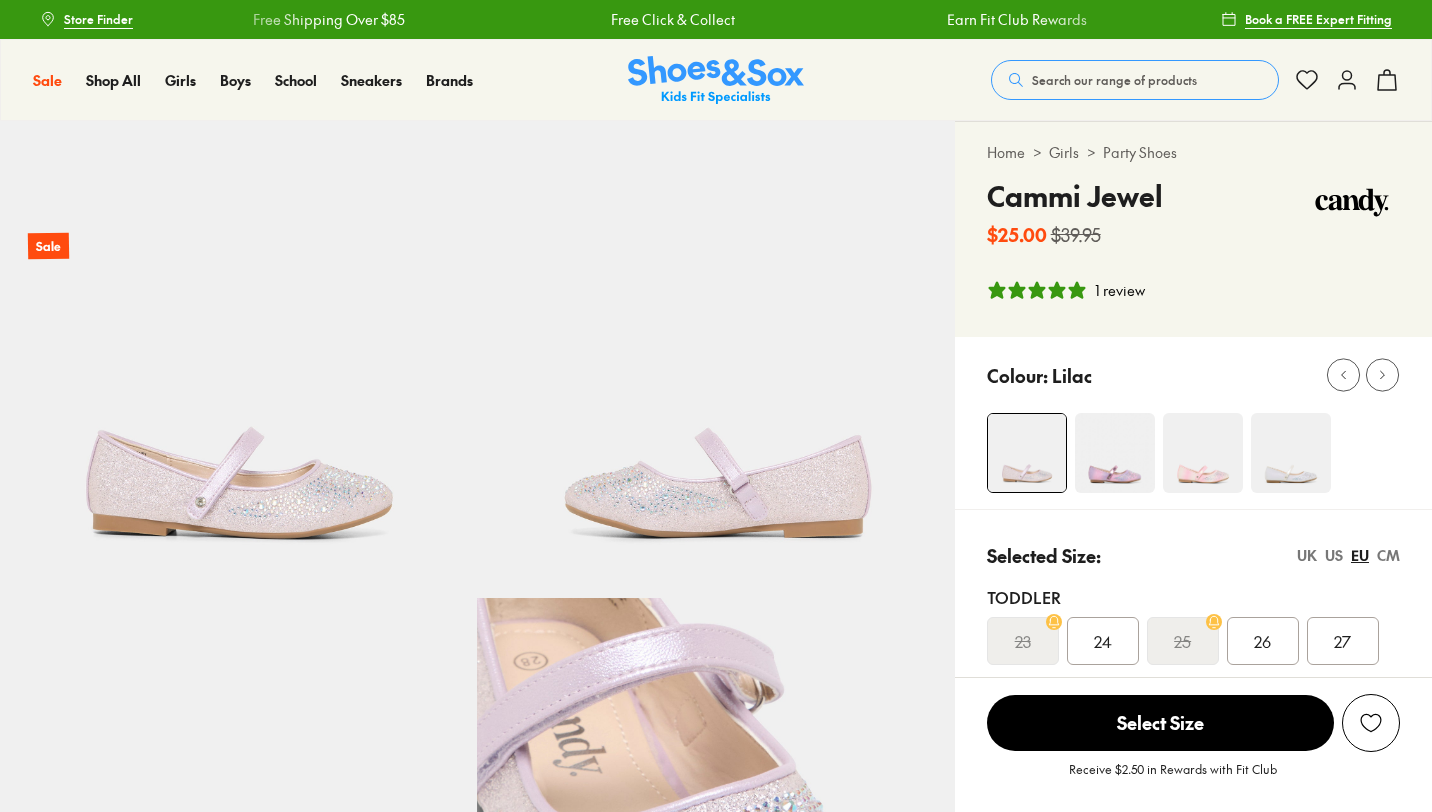 scroll, scrollTop: 0, scrollLeft: 0, axis: both 